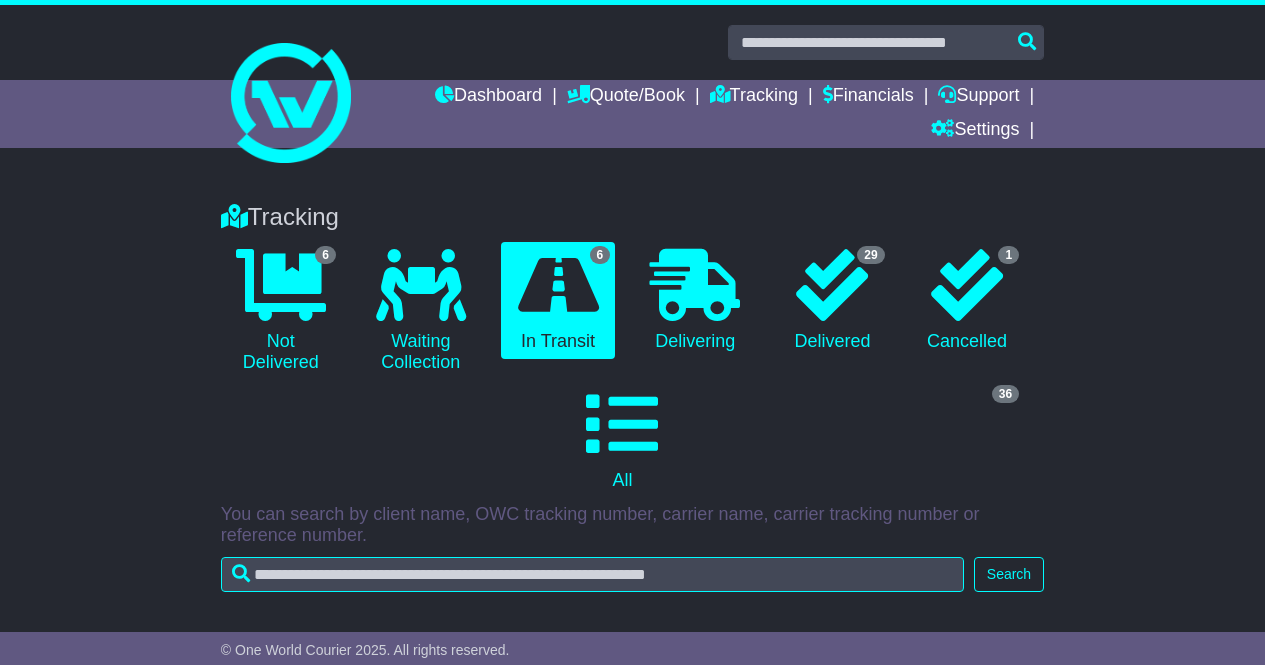 scroll, scrollTop: 0, scrollLeft: 0, axis: both 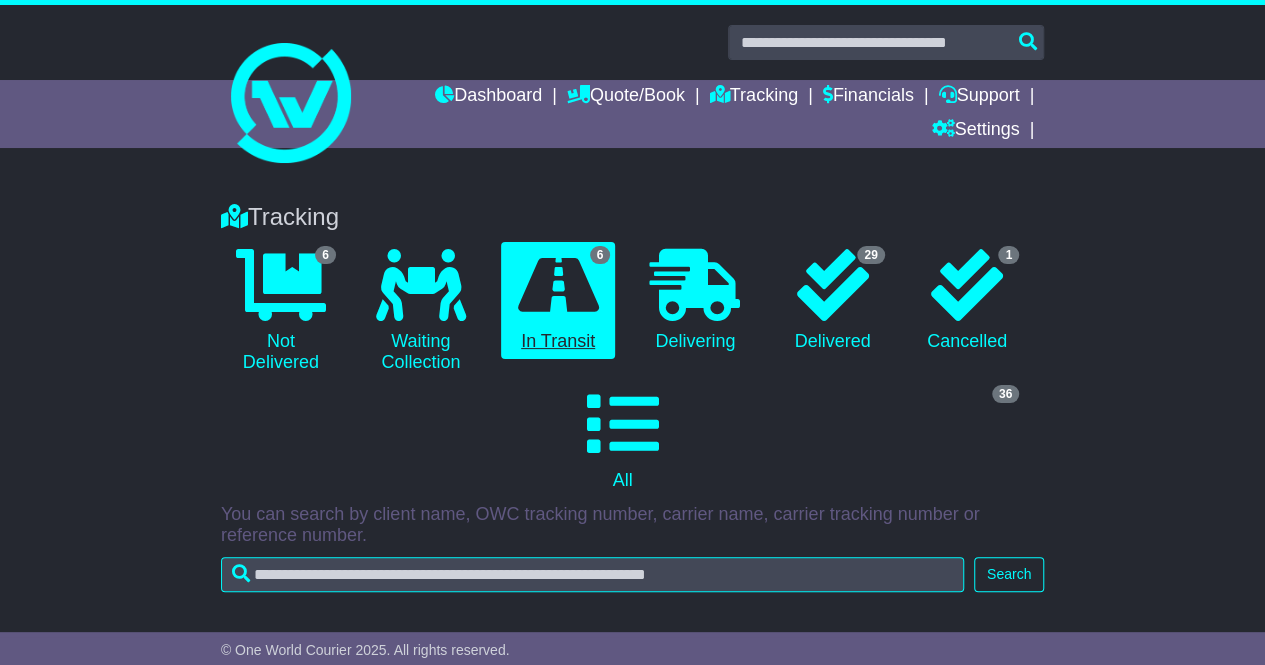click at bounding box center (558, 285) 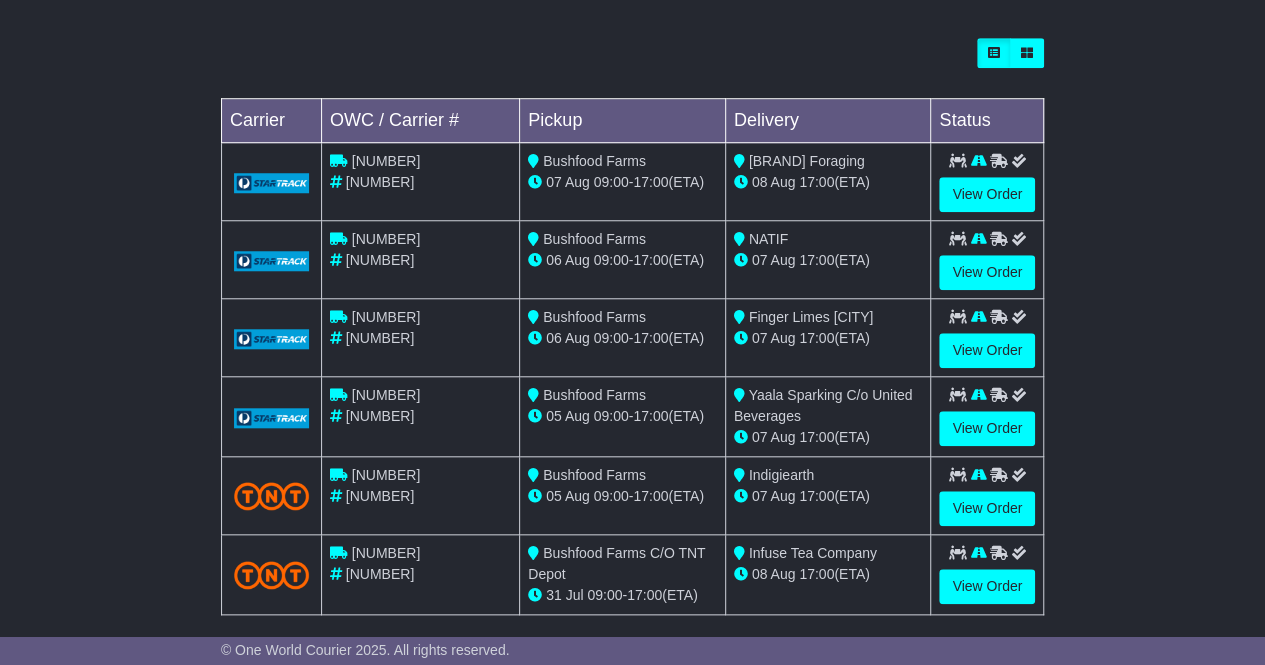 scroll, scrollTop: 779, scrollLeft: 0, axis: vertical 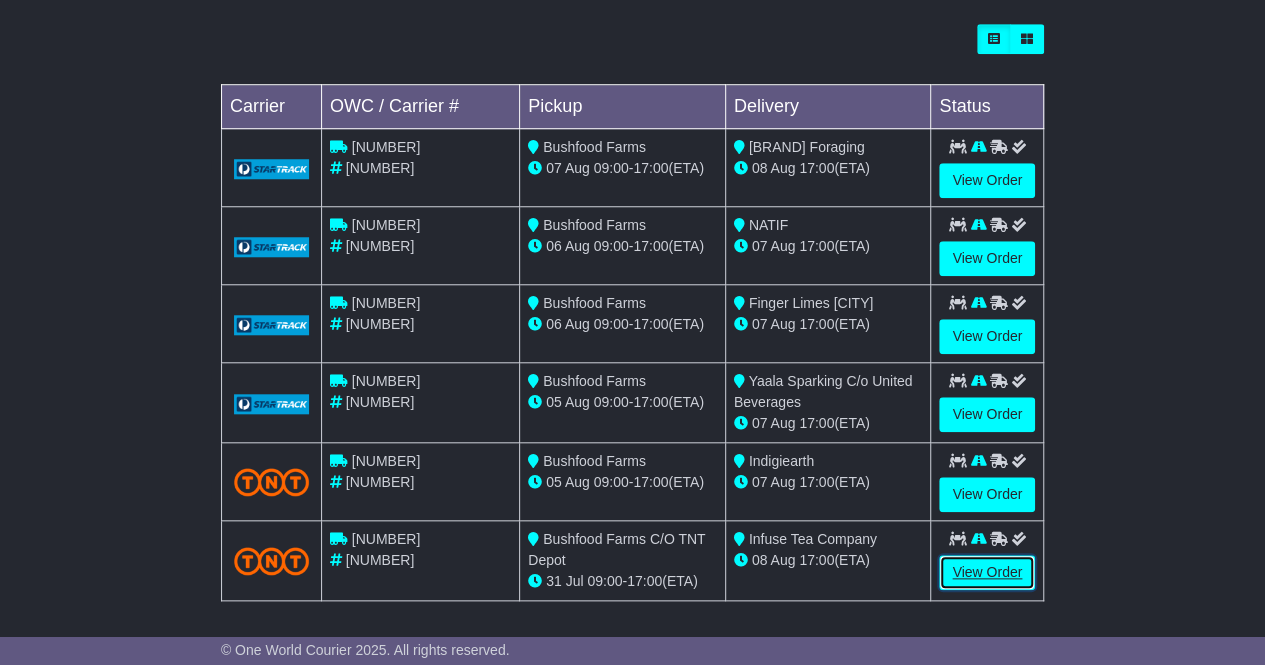 click on "View Order" at bounding box center [987, 572] 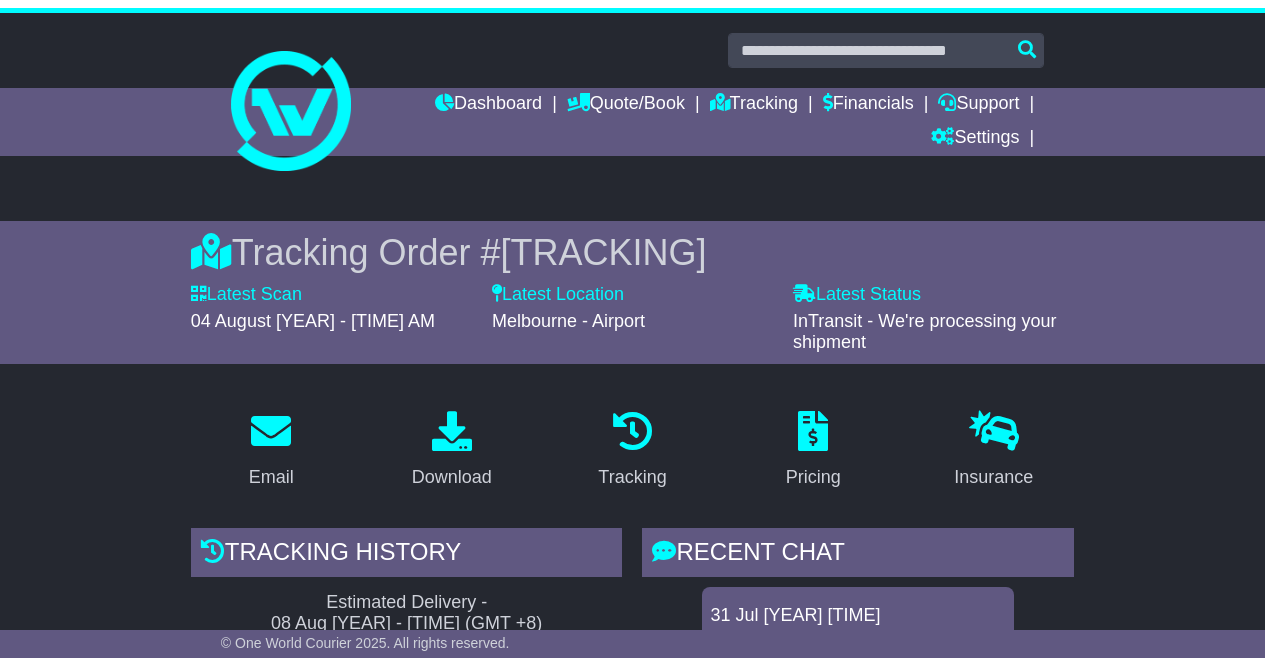 scroll, scrollTop: 0, scrollLeft: 0, axis: both 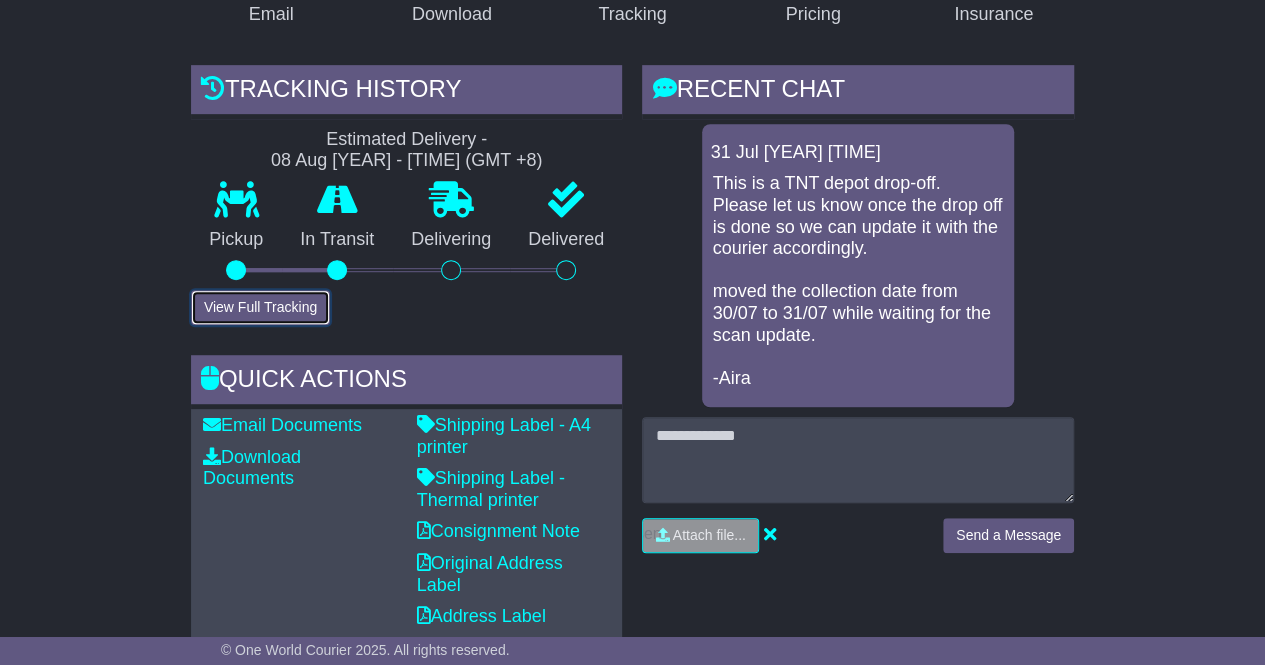 click on "View Full Tracking" at bounding box center [260, 307] 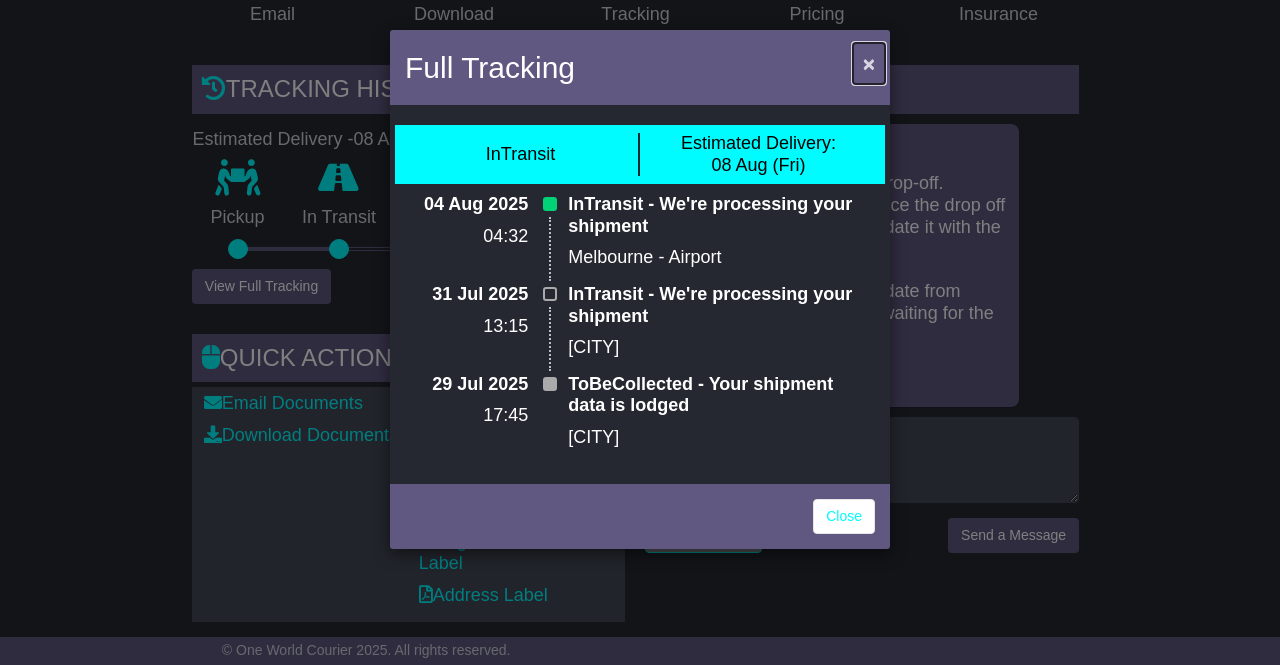 click on "×" at bounding box center (869, 63) 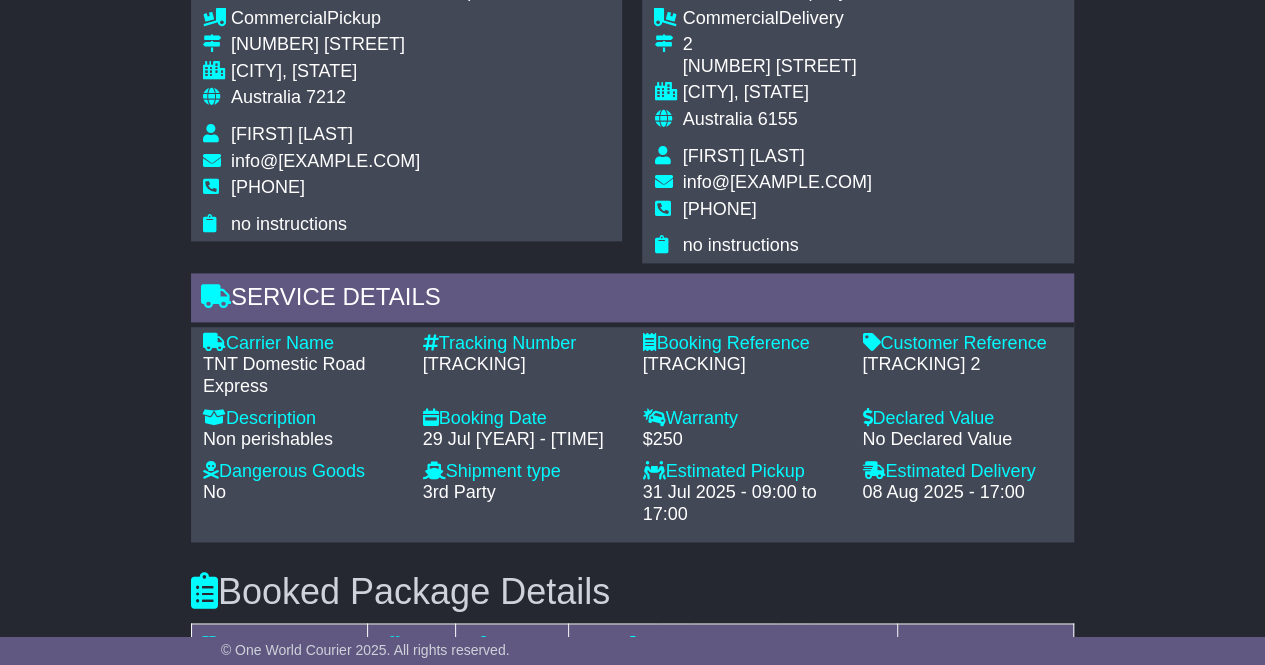 scroll, scrollTop: 1260, scrollLeft: 0, axis: vertical 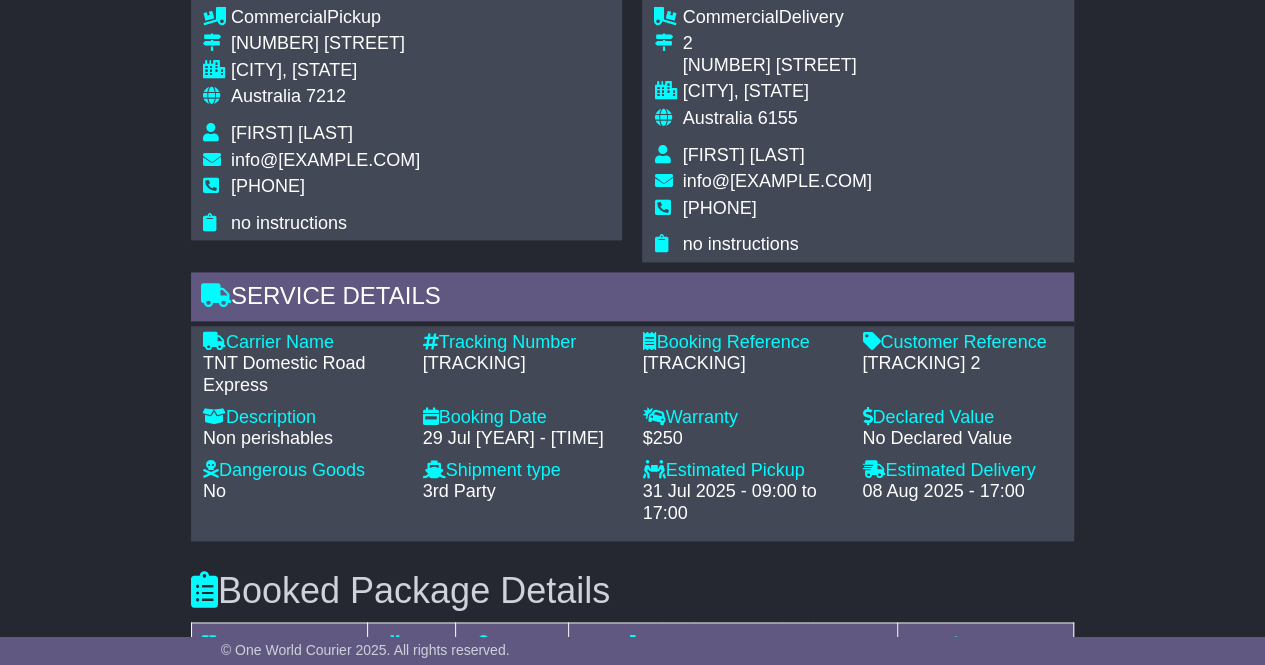 drag, startPoint x: 555, startPoint y: 341, endPoint x: 426, endPoint y: 341, distance: 129 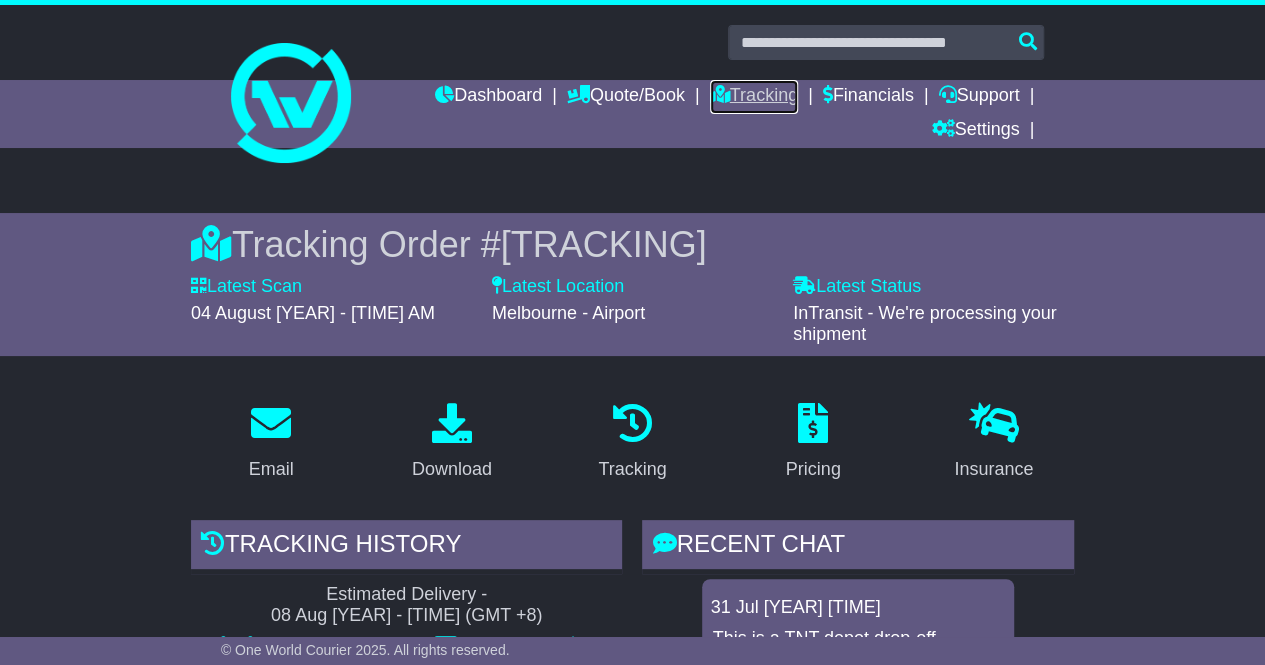 click on "Tracking" at bounding box center (754, 97) 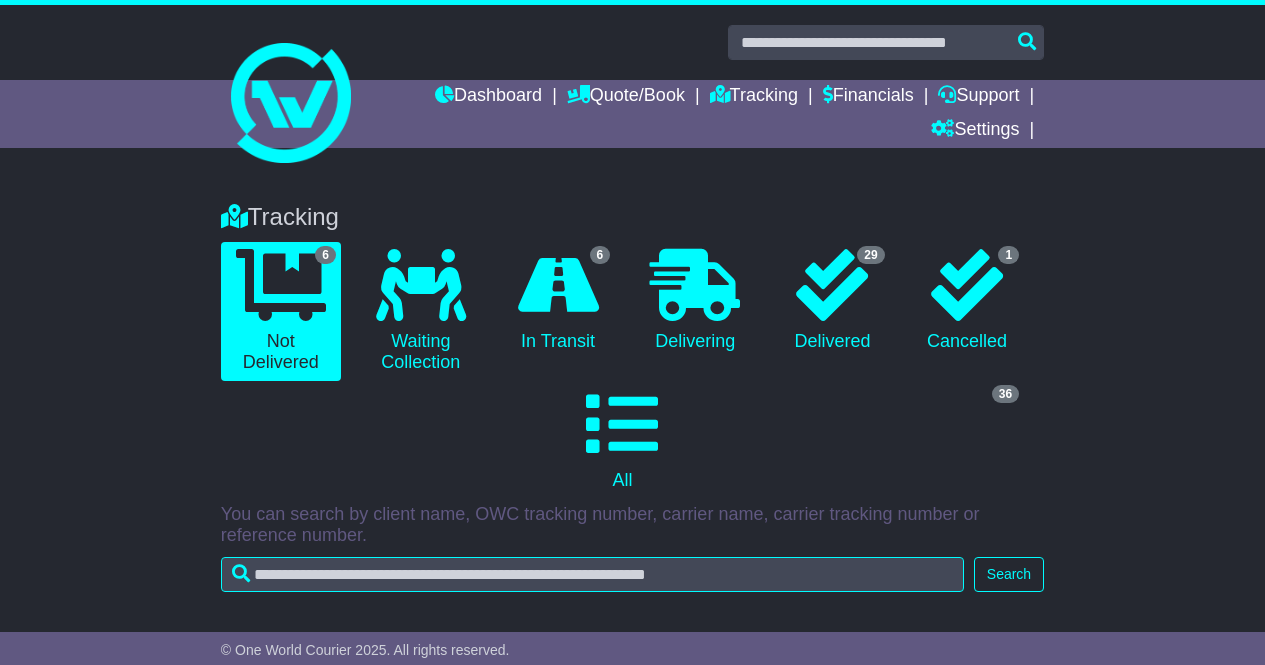 scroll, scrollTop: 0, scrollLeft: 0, axis: both 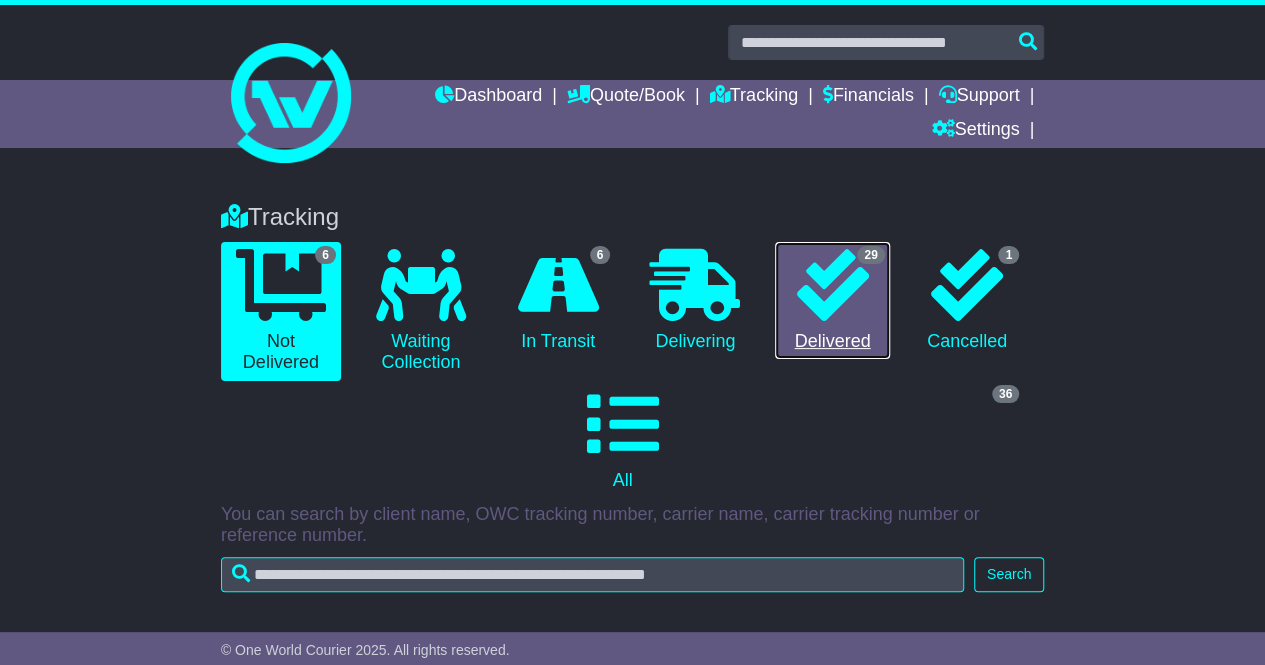 click on "[NUMBER] Delivered" at bounding box center [832, 301] 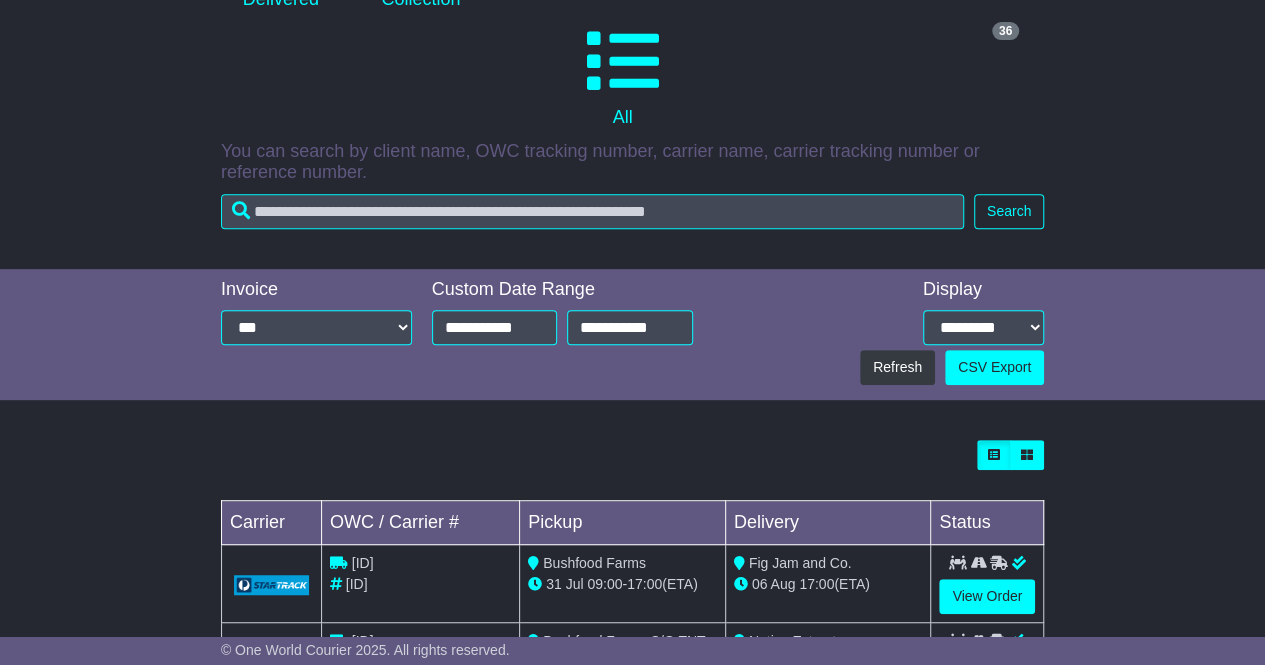 scroll, scrollTop: 364, scrollLeft: 0, axis: vertical 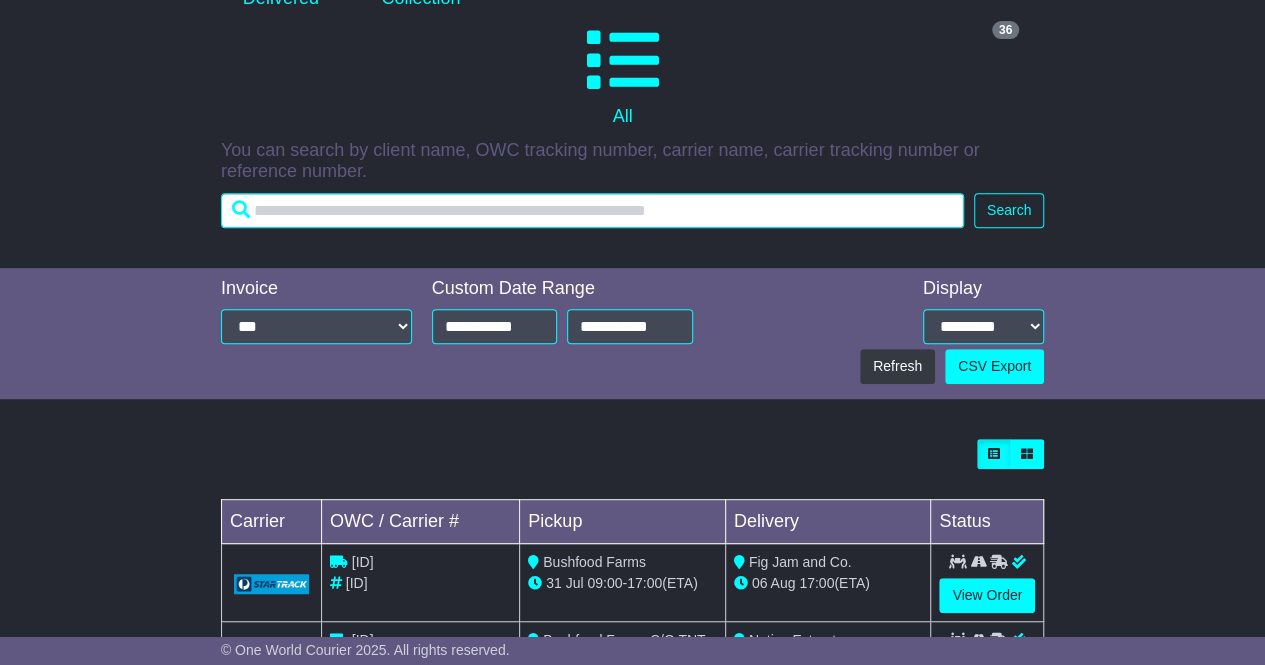 click at bounding box center [592, 210] 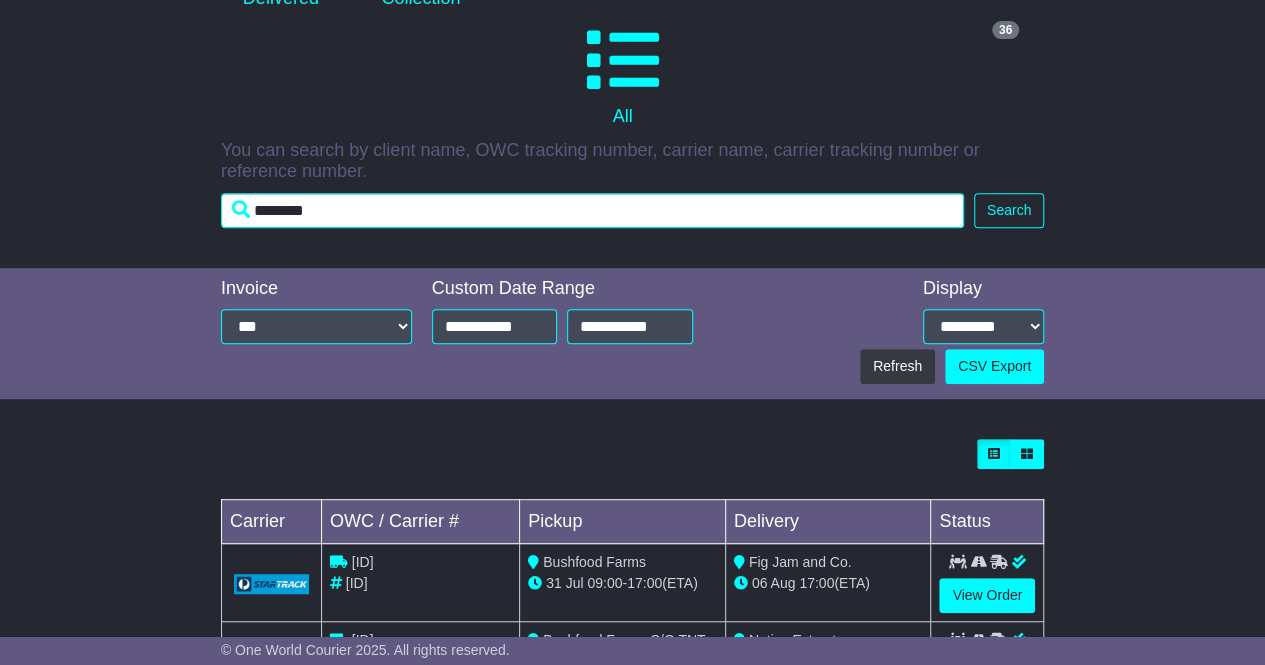 type on "********" 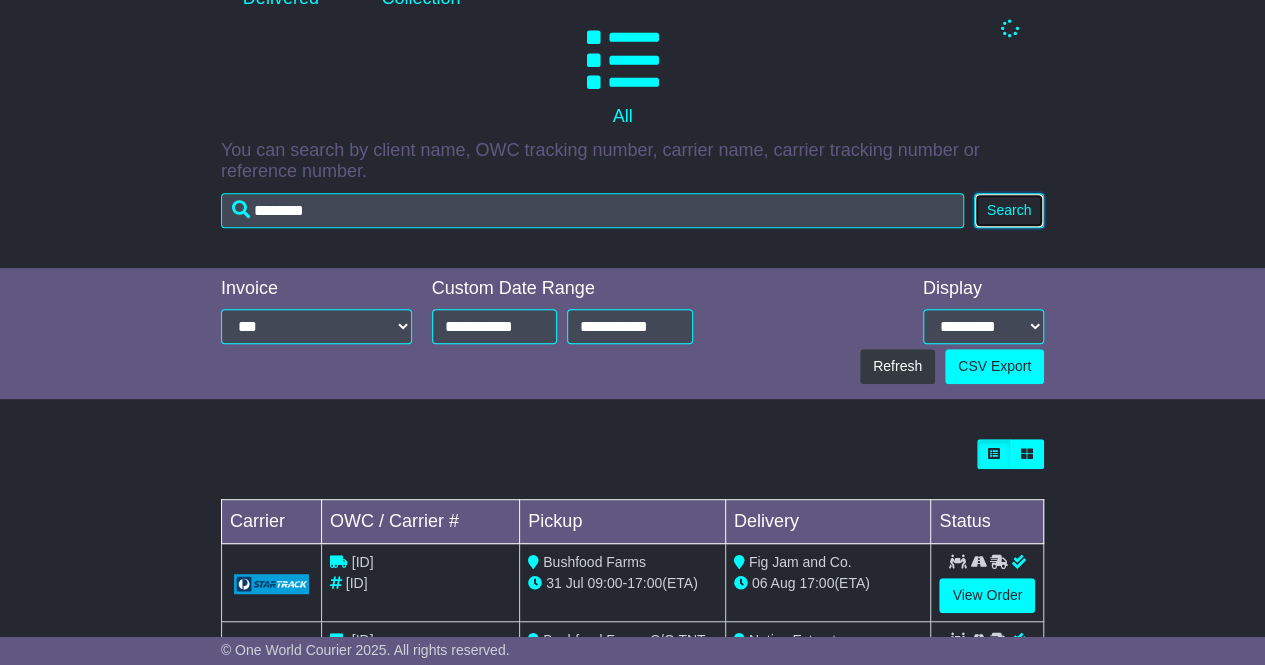 click on "Search" at bounding box center [1009, 210] 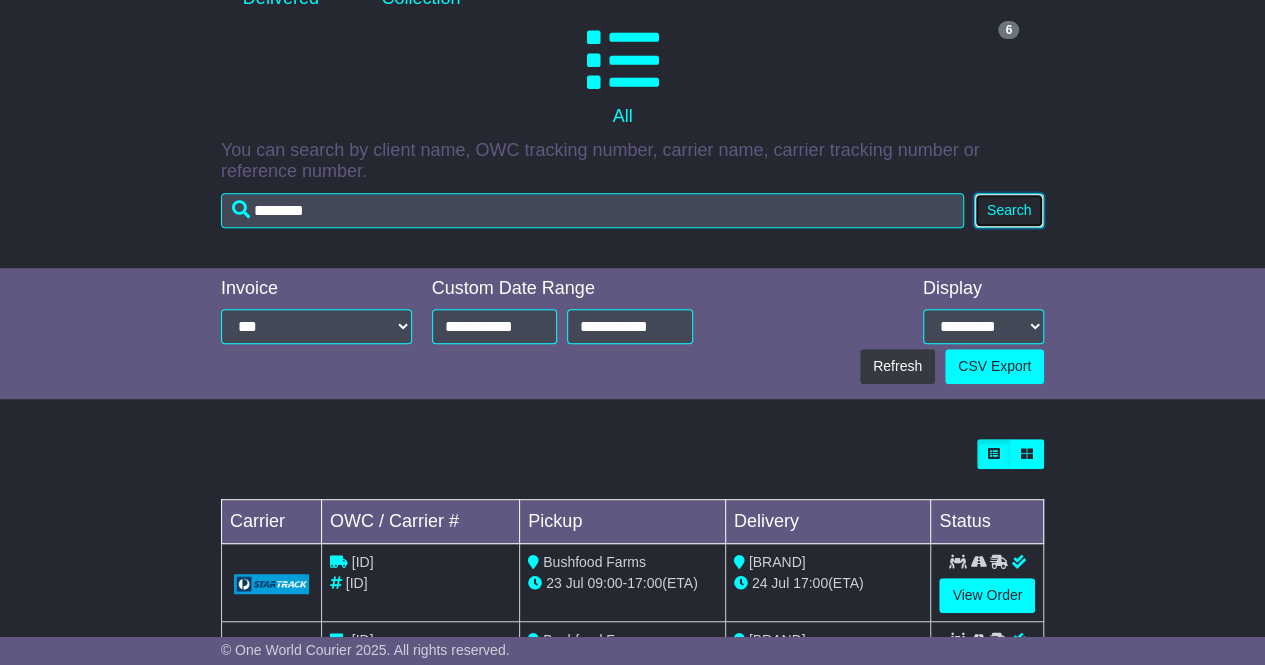 scroll, scrollTop: 622, scrollLeft: 0, axis: vertical 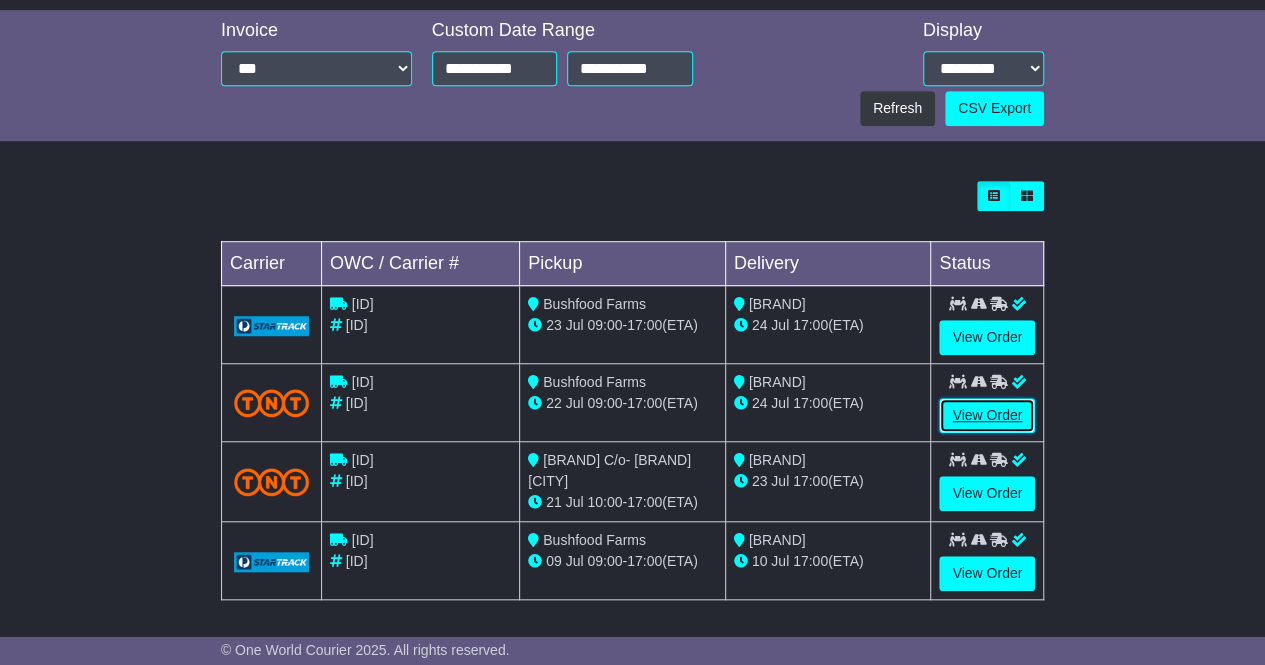 click on "View Order" at bounding box center [987, 415] 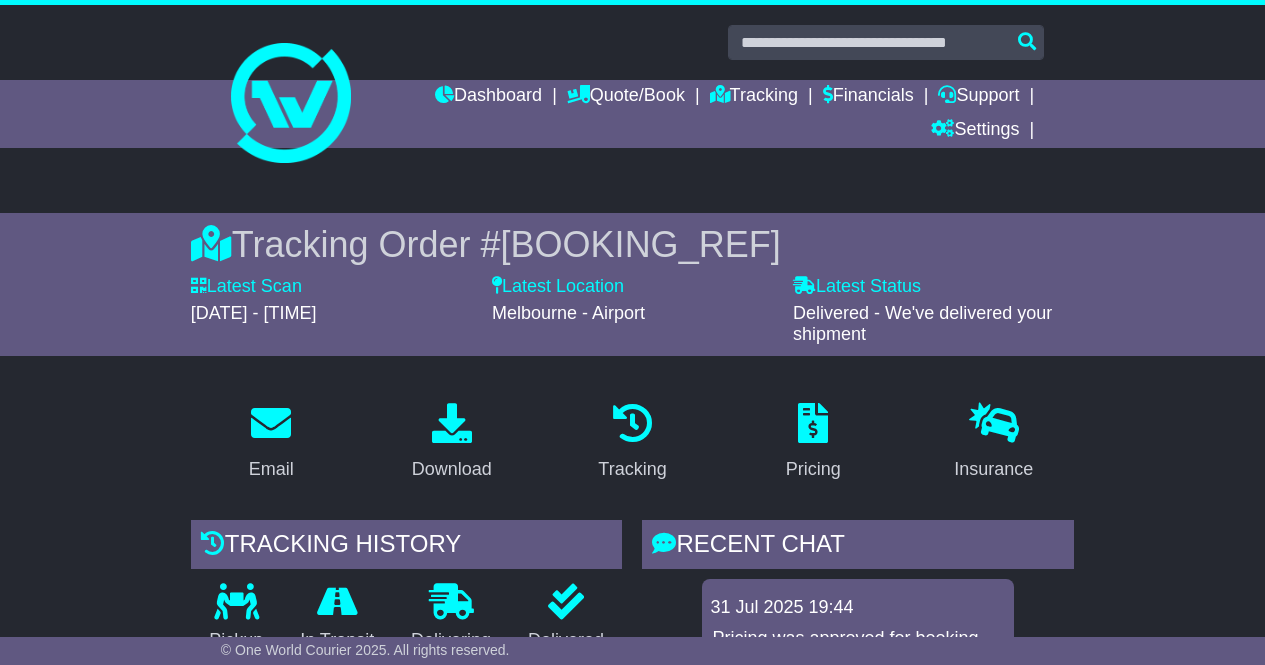 scroll, scrollTop: 542, scrollLeft: 0, axis: vertical 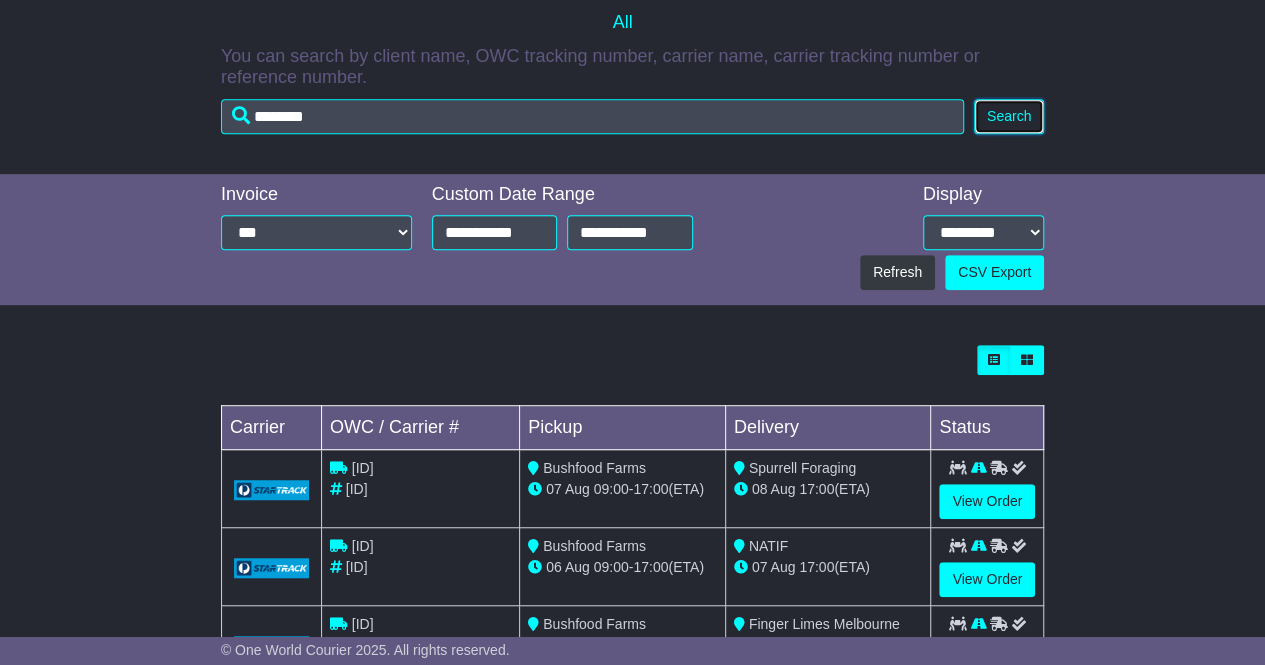 click on "Search" at bounding box center [1009, 116] 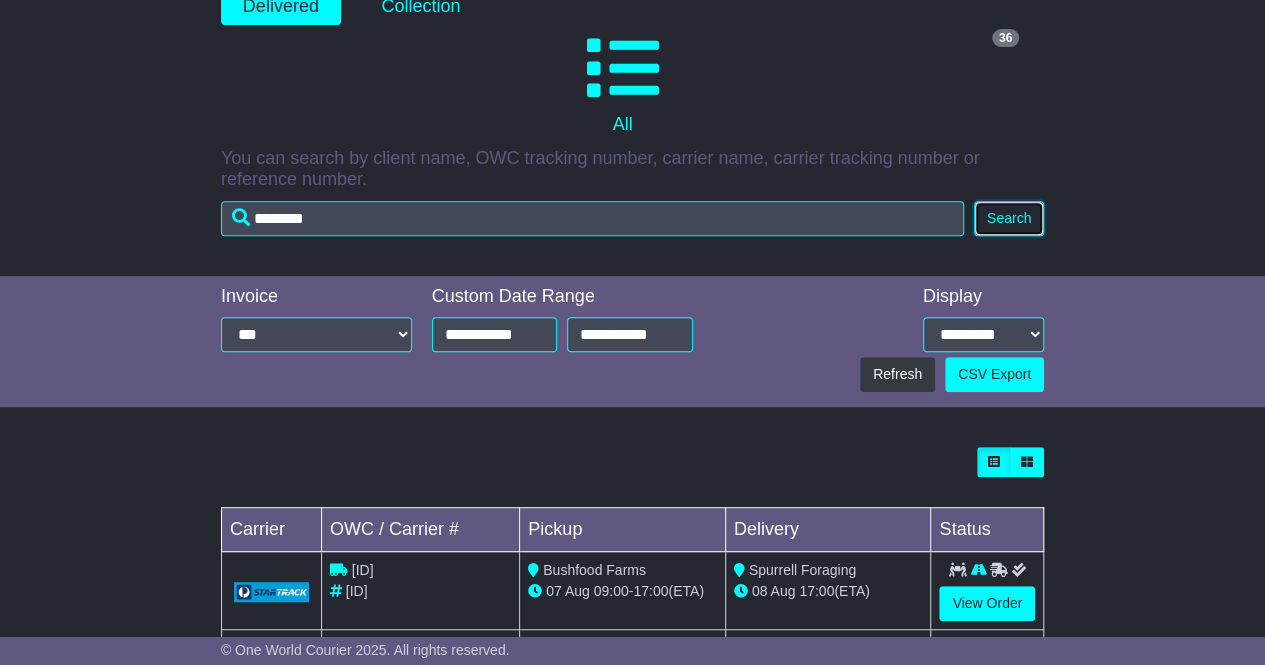 scroll, scrollTop: 262, scrollLeft: 0, axis: vertical 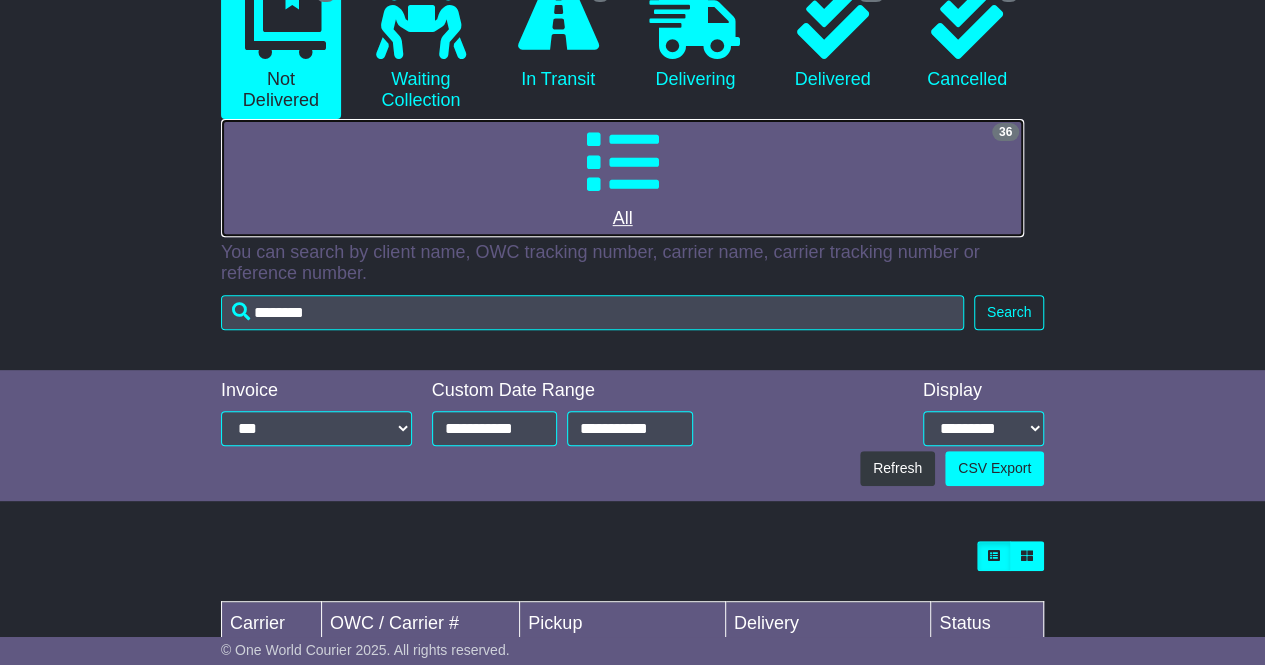click on "36
All" at bounding box center (622, 178) 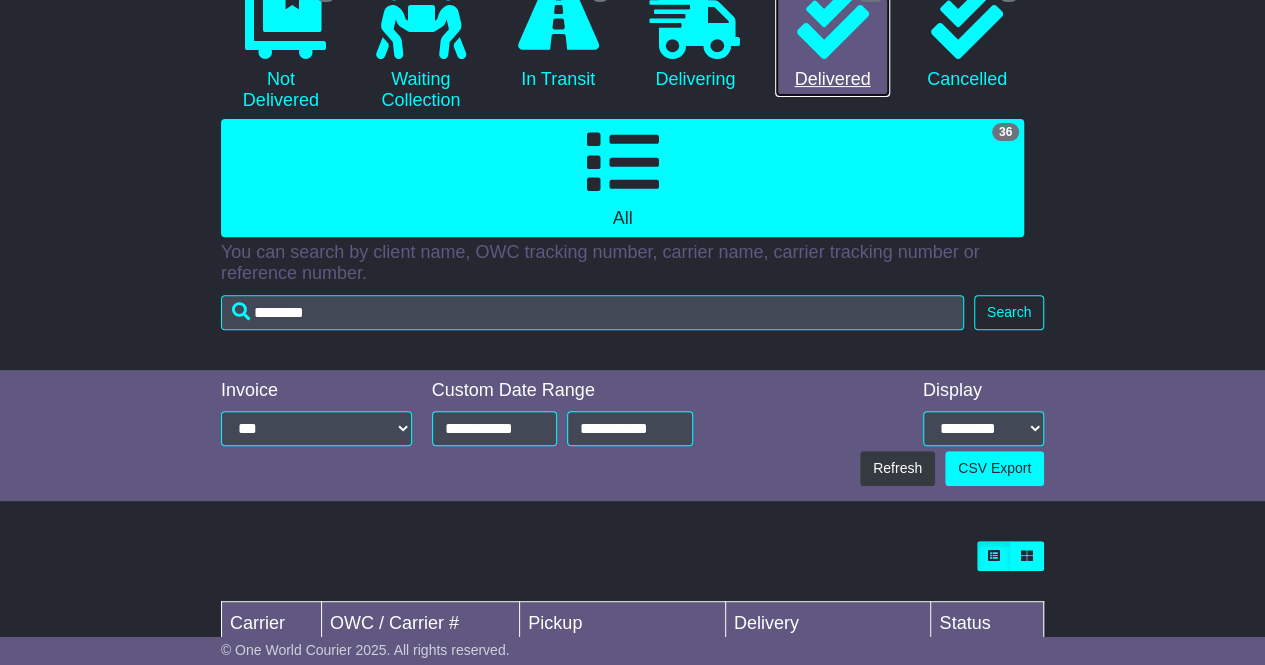 click at bounding box center [832, 23] 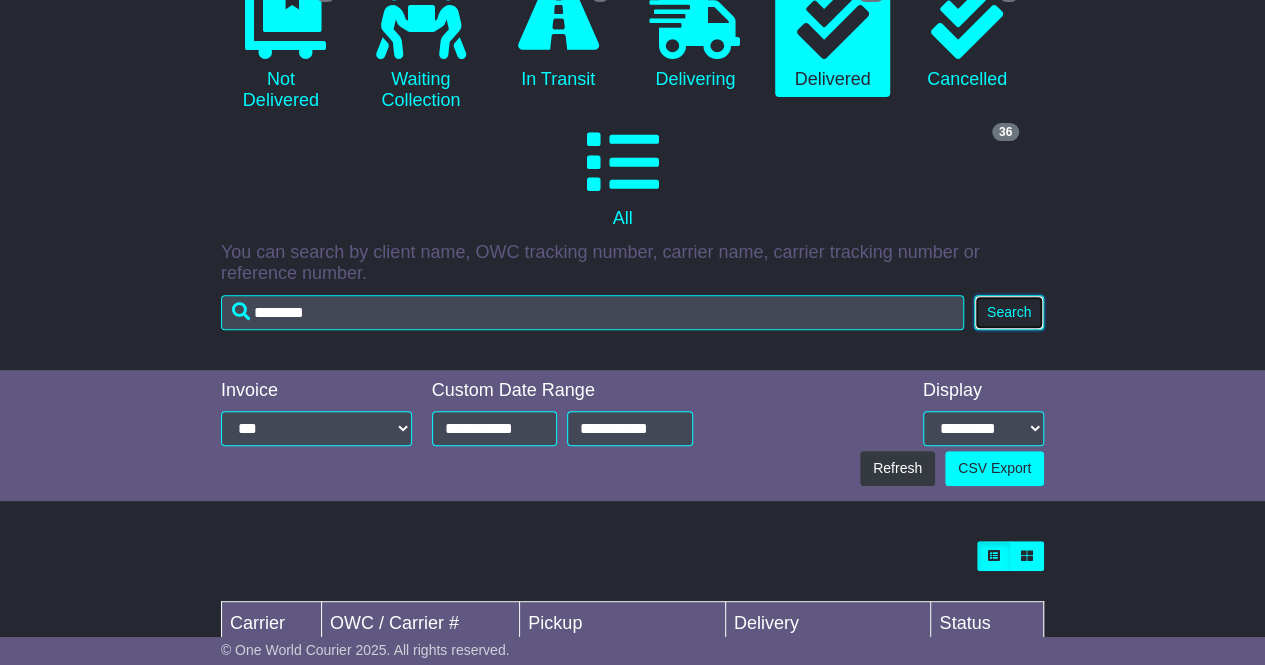 click on "Search" at bounding box center [1009, 312] 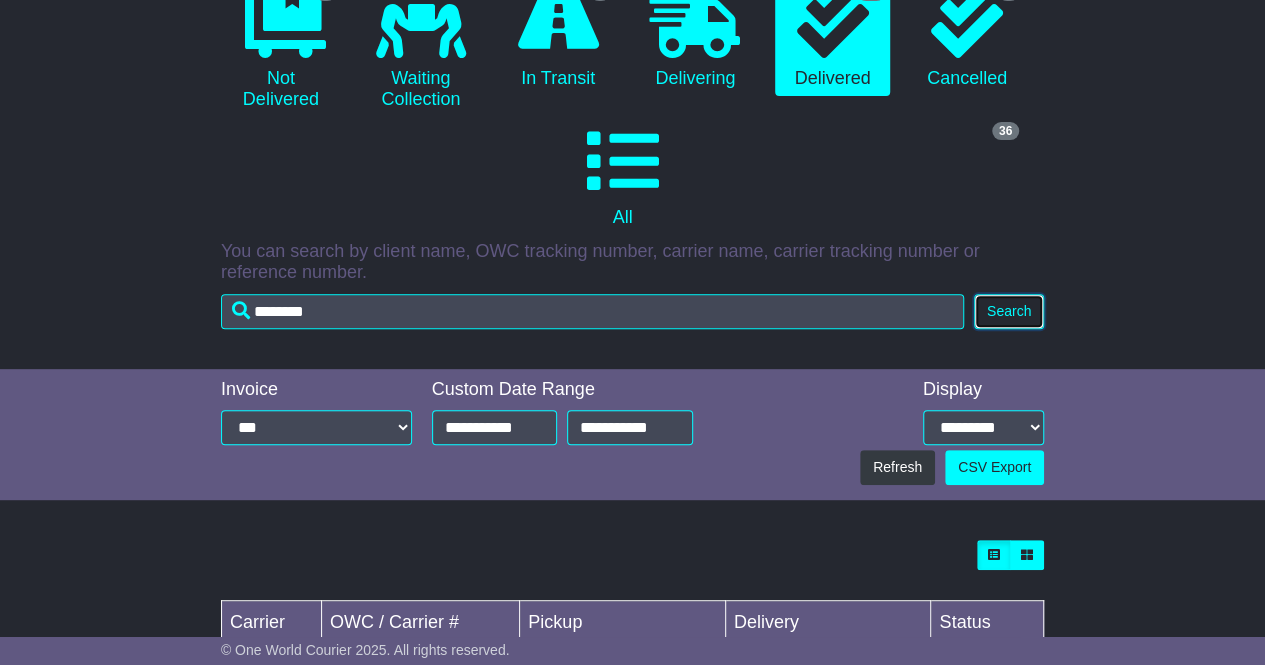 scroll, scrollTop: 264, scrollLeft: 0, axis: vertical 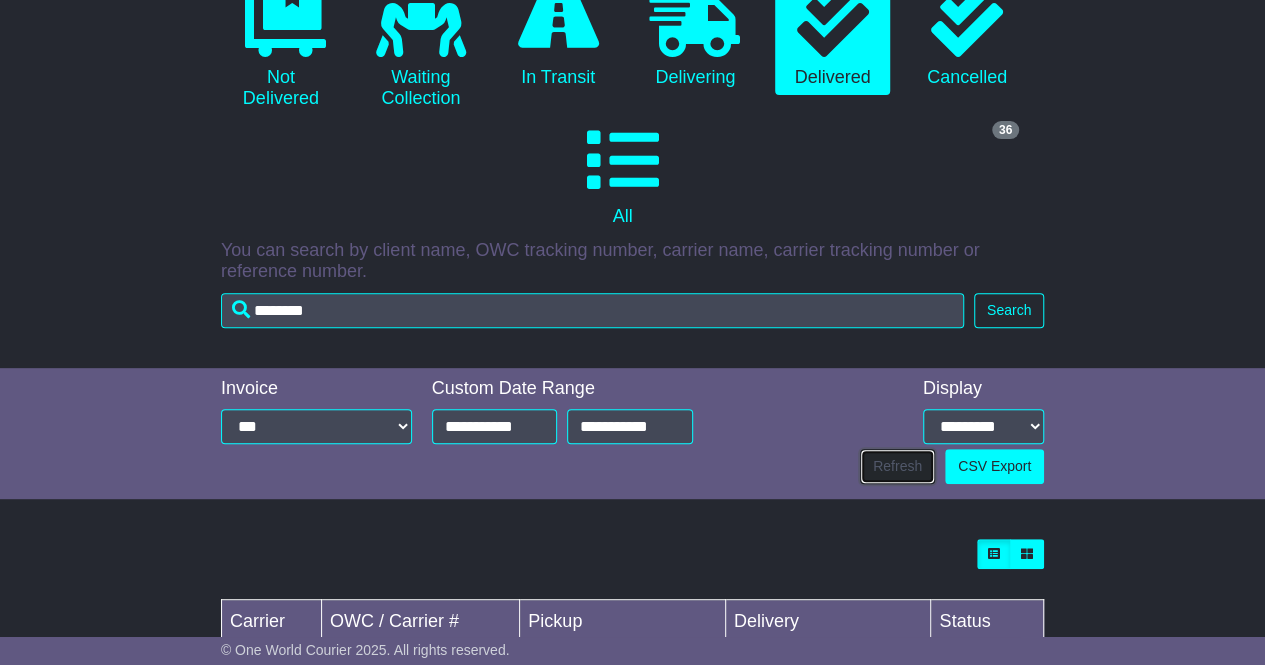 click on "Refresh" at bounding box center (897, 466) 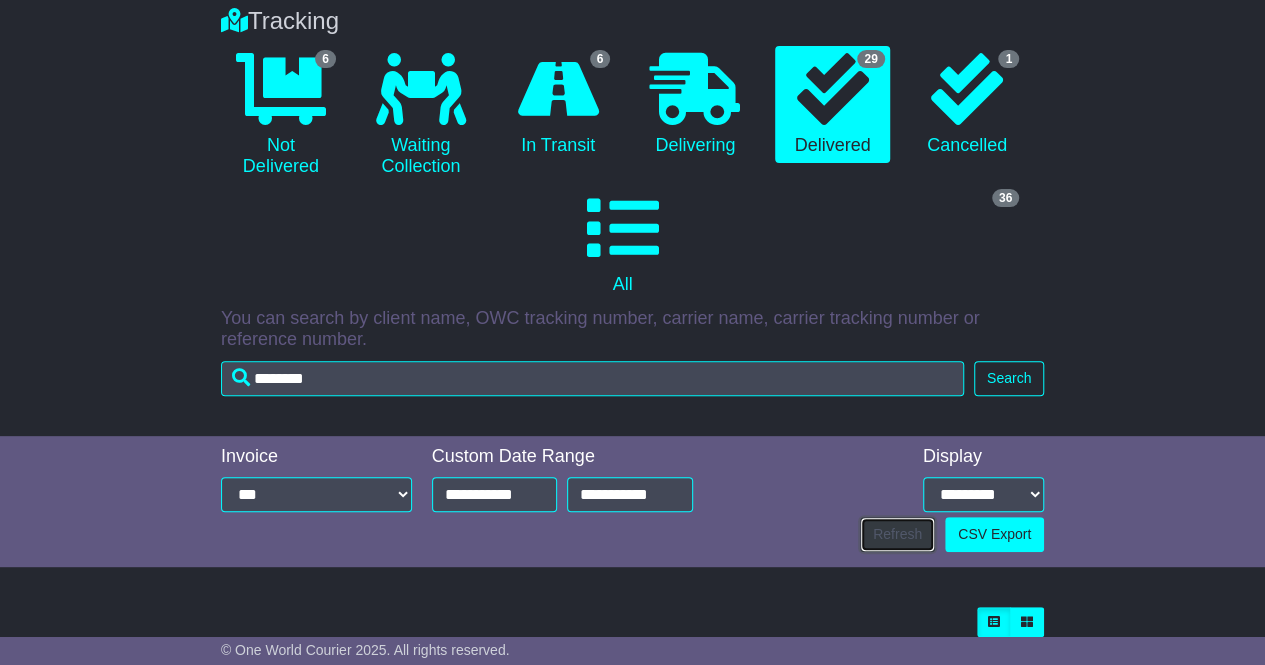 scroll, scrollTop: 190, scrollLeft: 0, axis: vertical 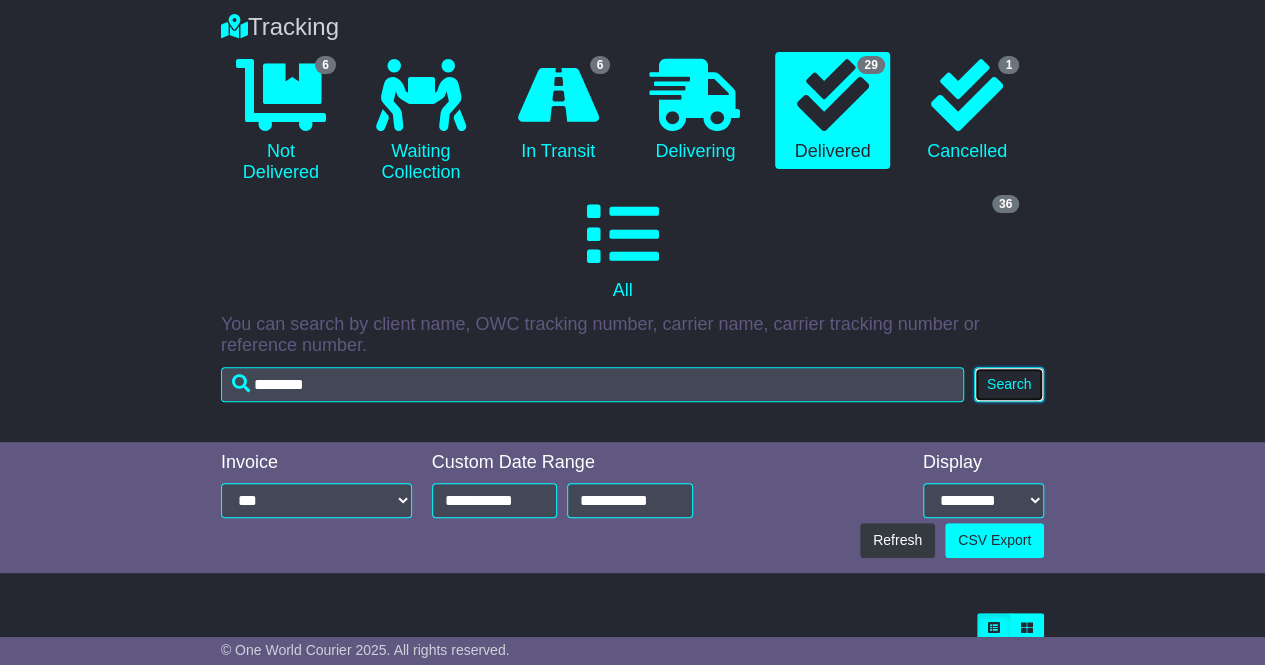 click on "Search" at bounding box center [1009, 384] 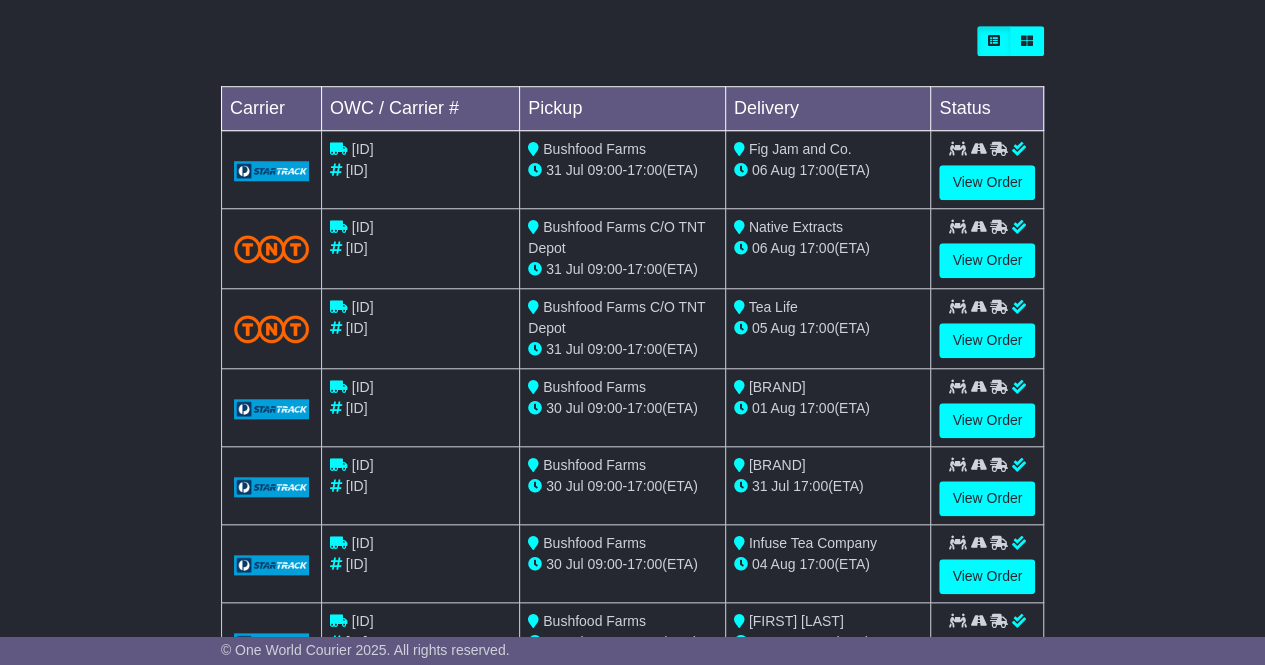 scroll, scrollTop: 0, scrollLeft: 0, axis: both 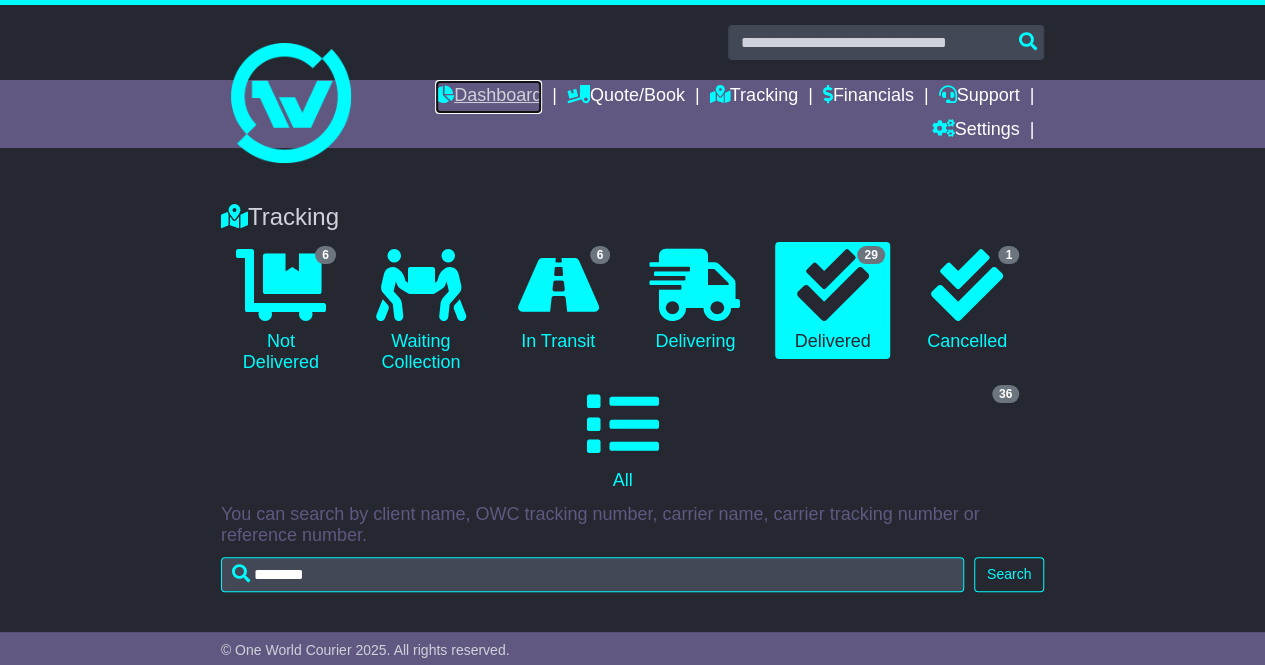 click on "Dashboard" at bounding box center (488, 97) 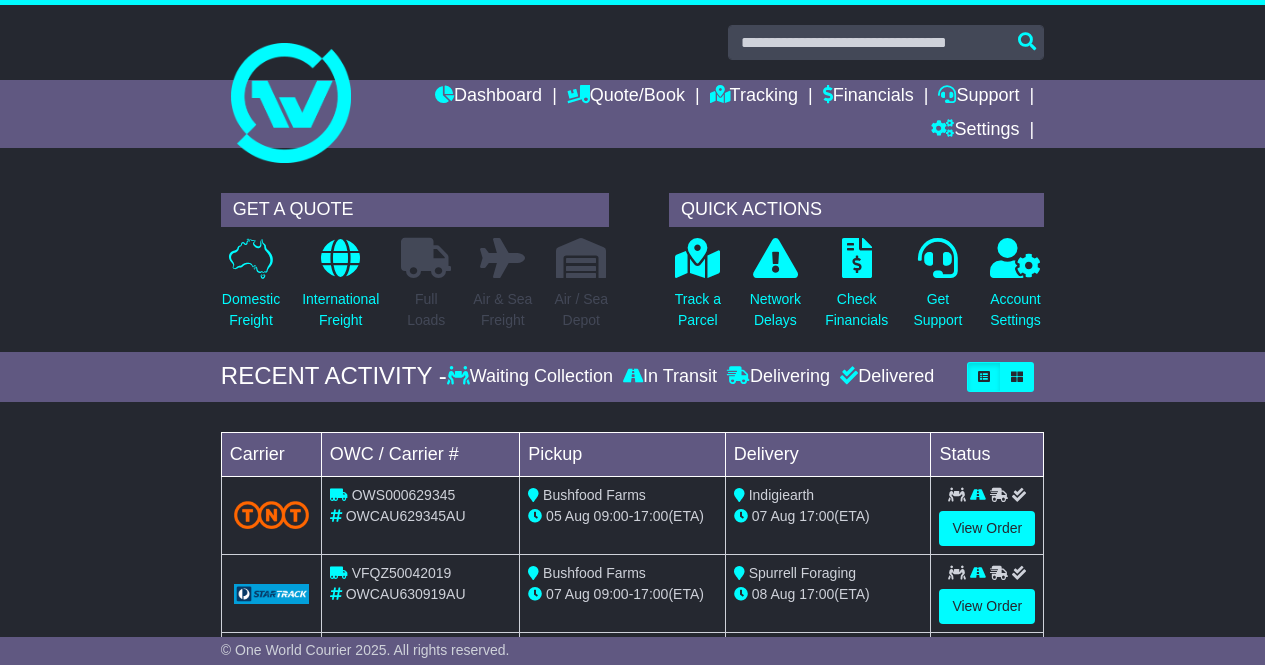 scroll, scrollTop: 0, scrollLeft: 0, axis: both 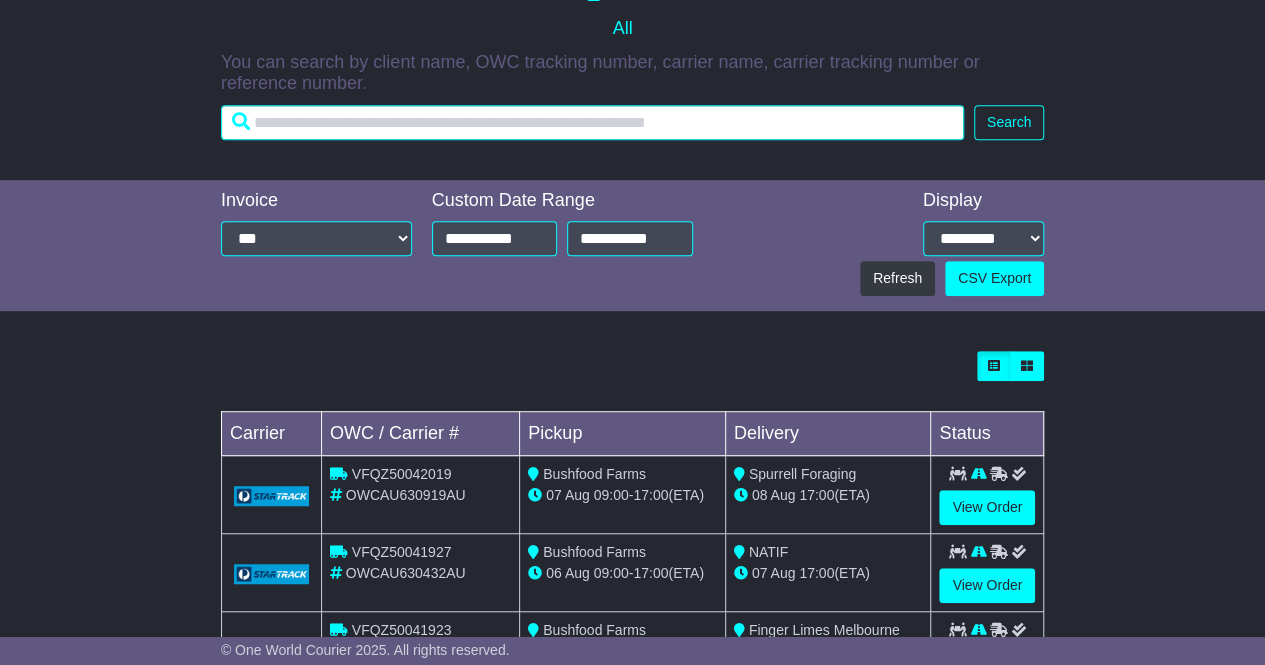 click at bounding box center (592, 122) 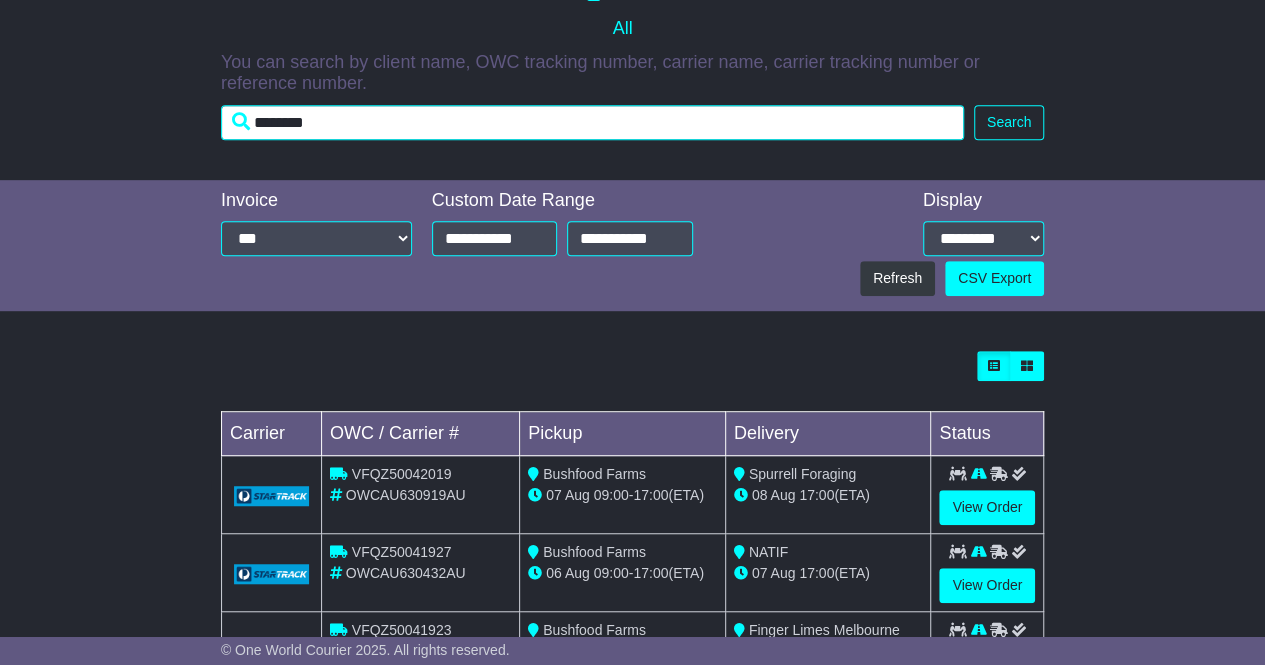 type on "********" 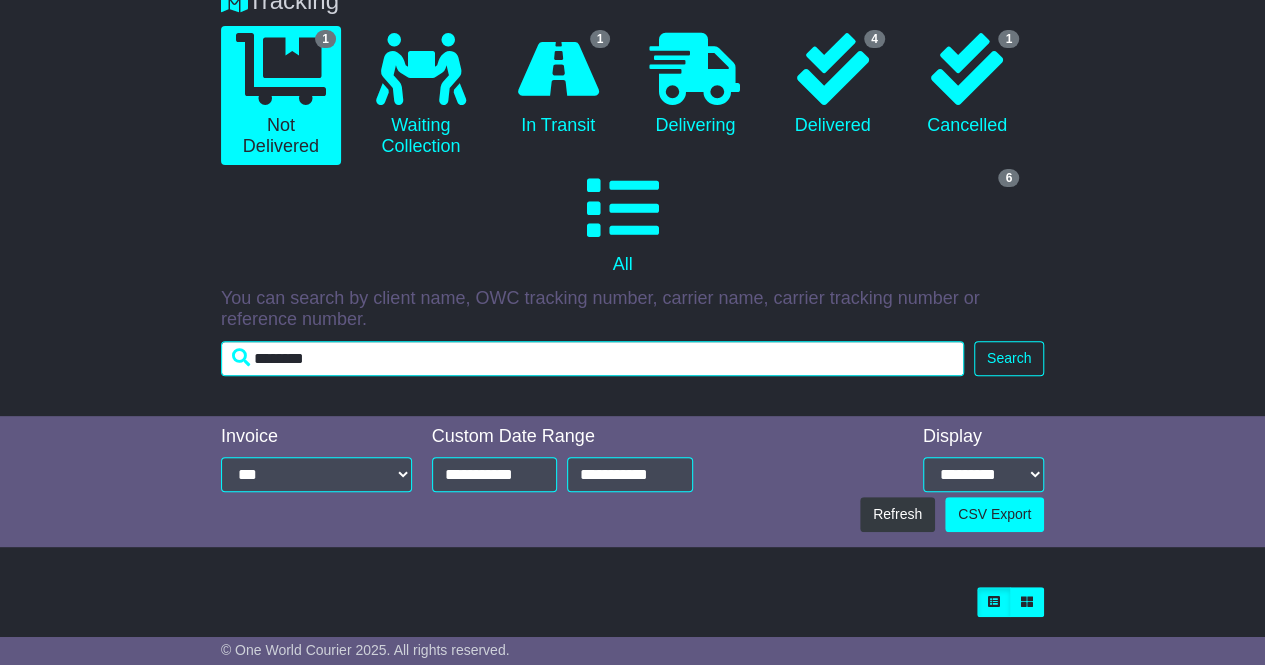 scroll, scrollTop: 214, scrollLeft: 0, axis: vertical 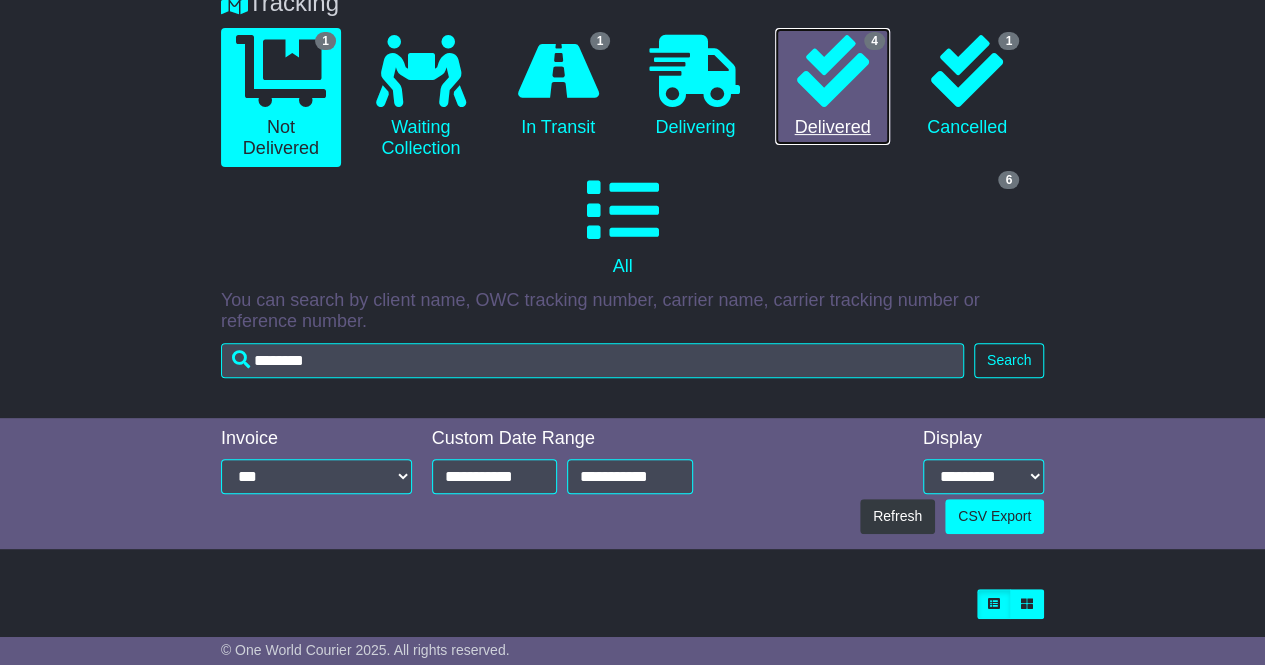 click on "4
Delivered" at bounding box center (832, 87) 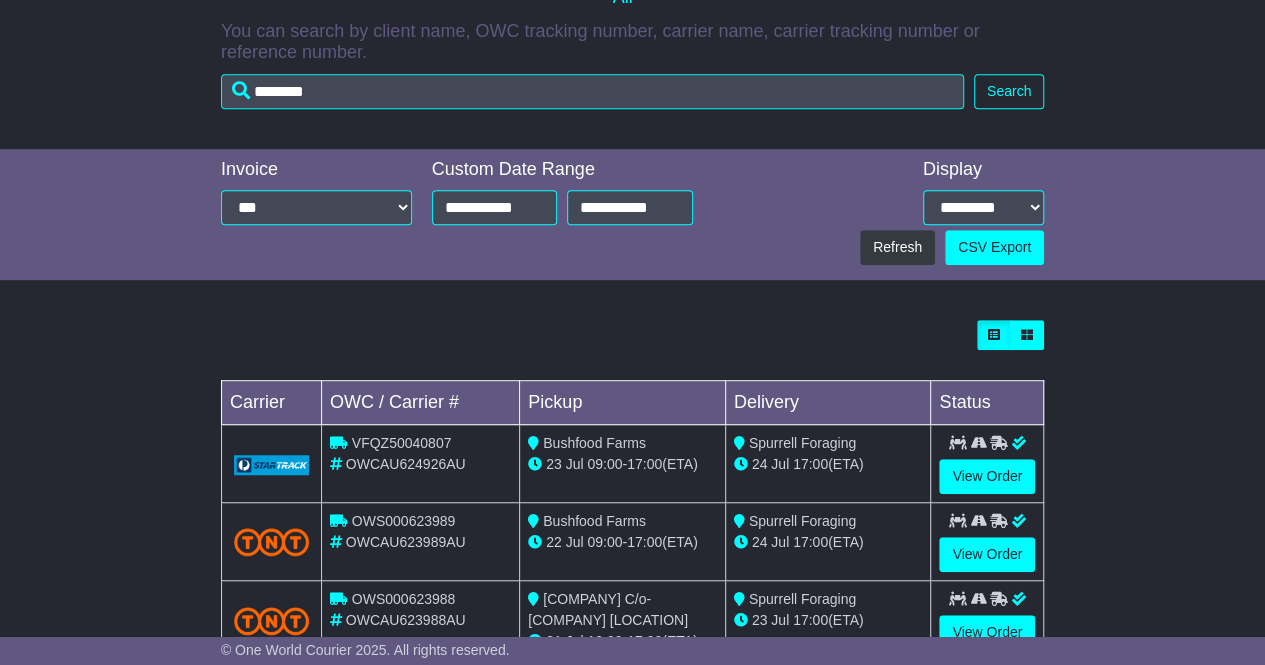 scroll, scrollTop: 622, scrollLeft: 0, axis: vertical 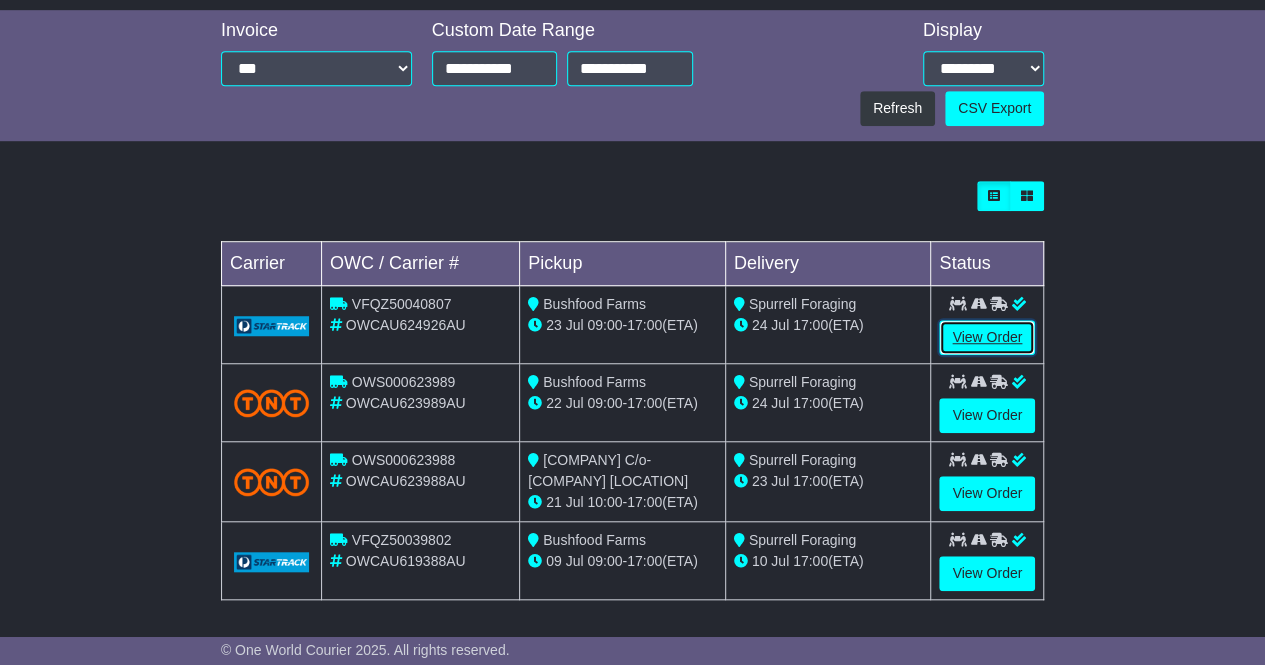 click on "View Order" at bounding box center [987, 337] 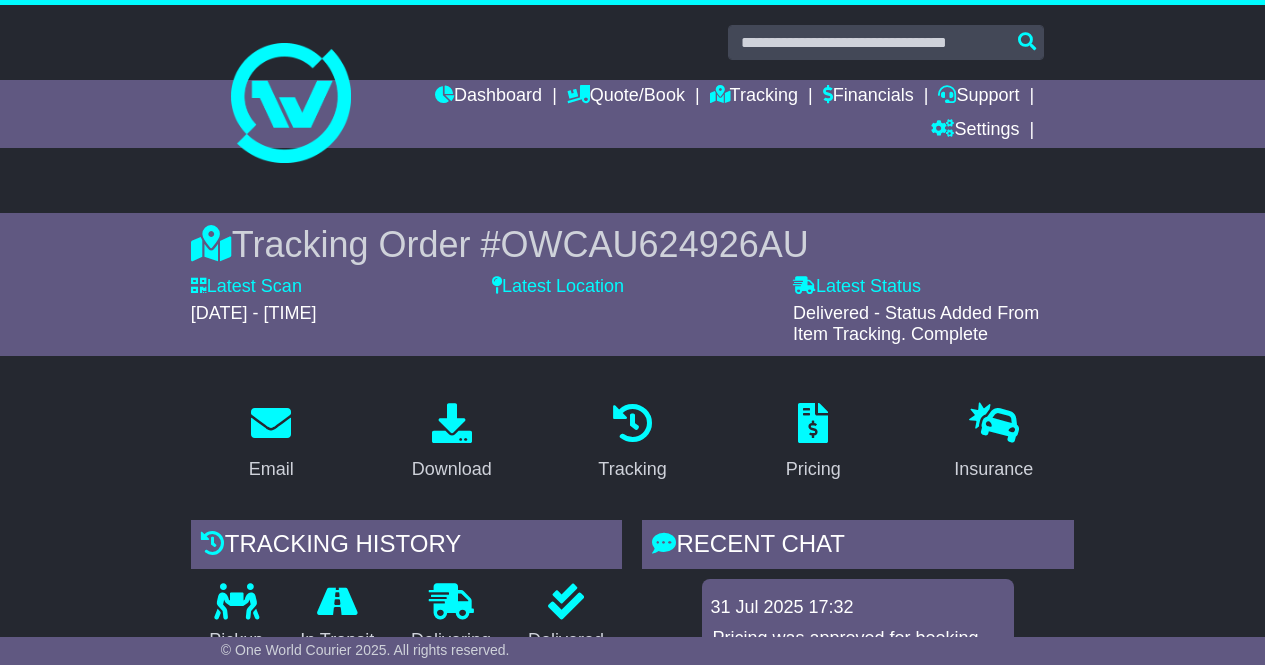 scroll, scrollTop: 1093, scrollLeft: 0, axis: vertical 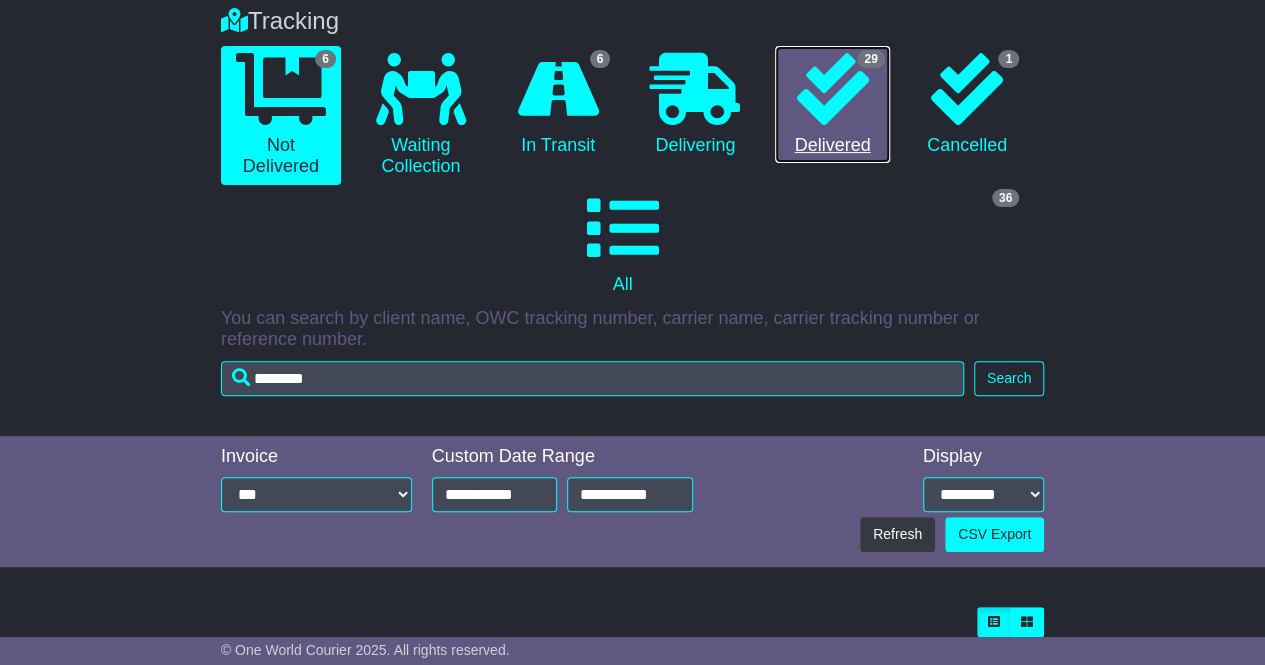 click at bounding box center (832, 89) 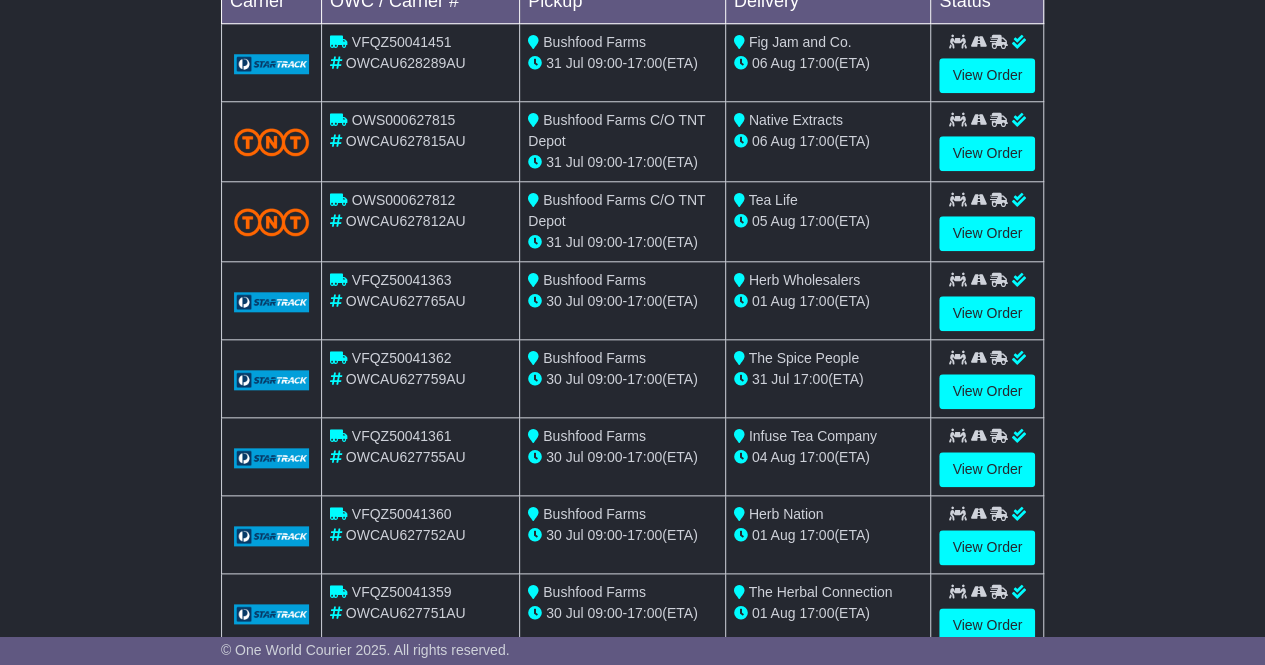 scroll, scrollTop: 1020, scrollLeft: 0, axis: vertical 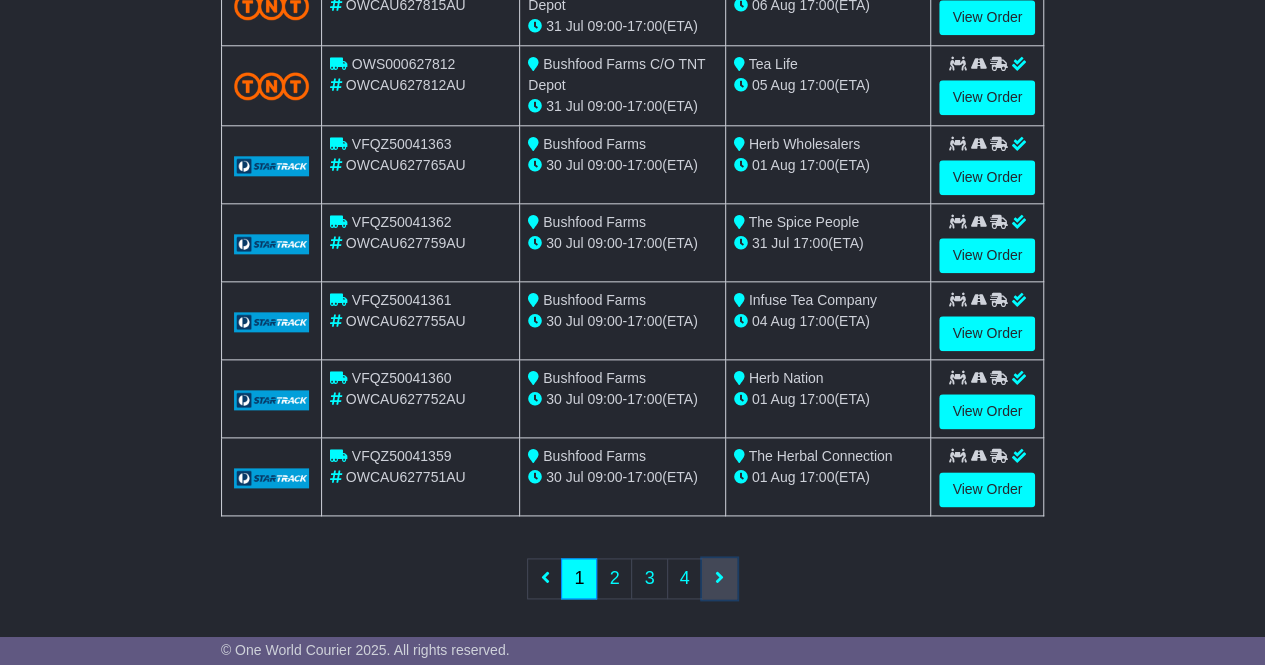 click at bounding box center (719, 577) 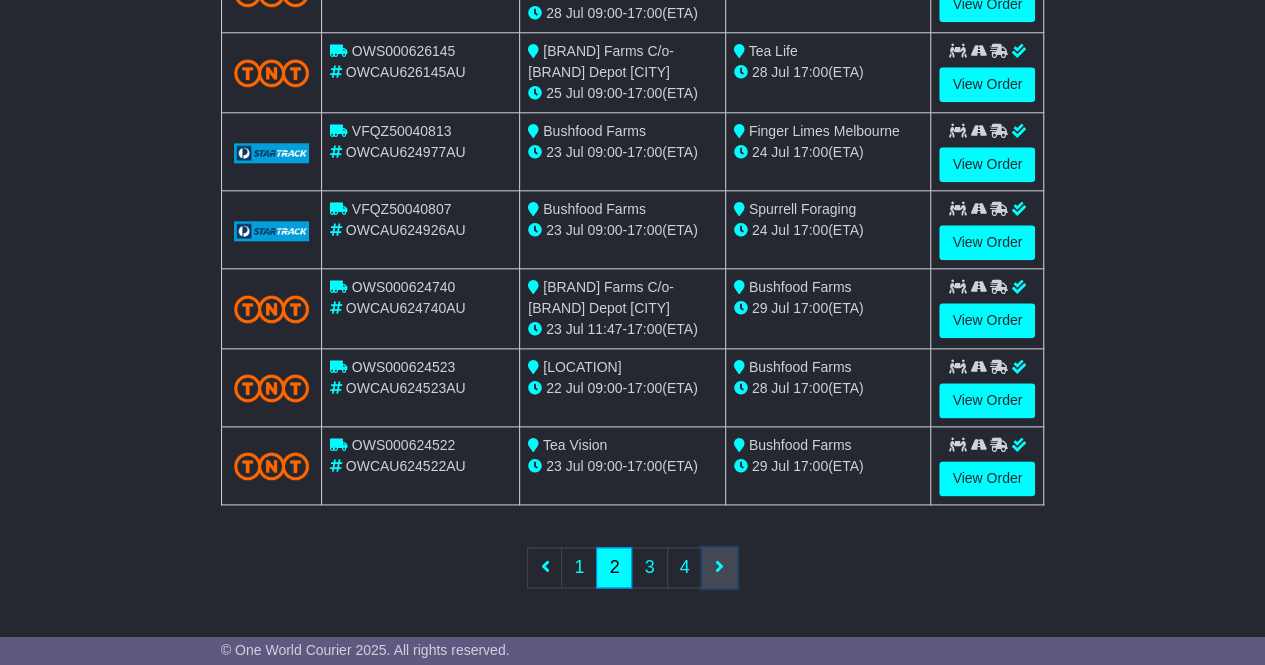 scroll, scrollTop: 1046, scrollLeft: 0, axis: vertical 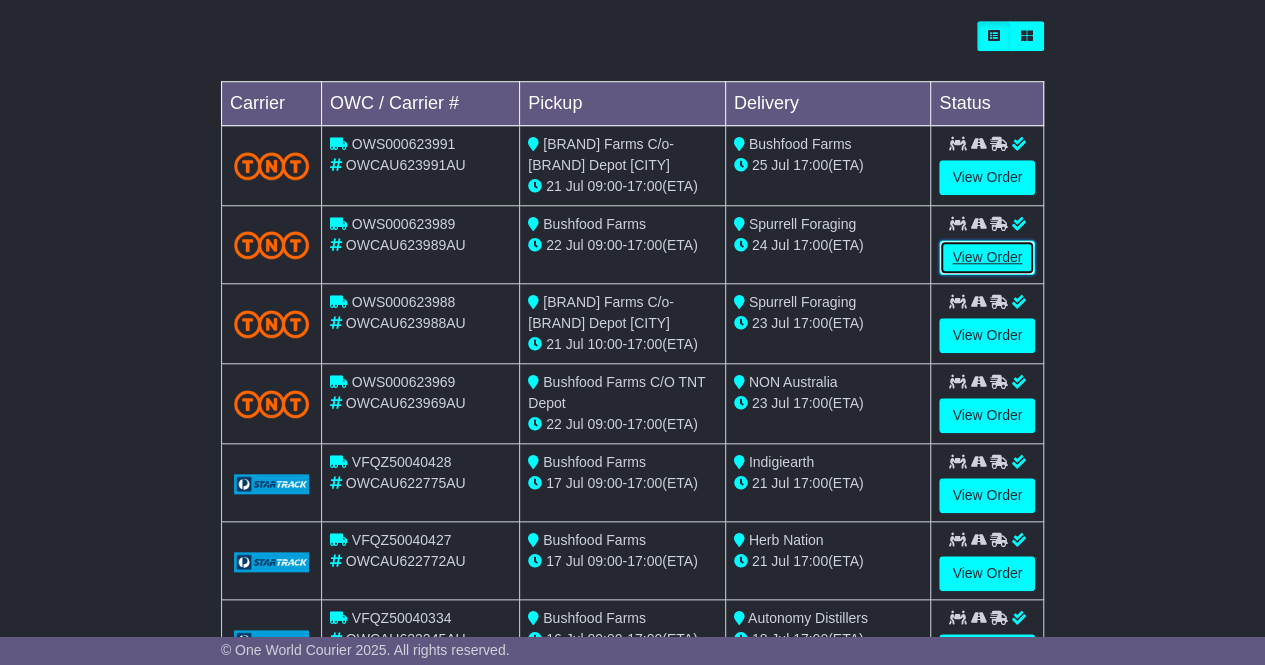 click on "View Order" at bounding box center [987, 257] 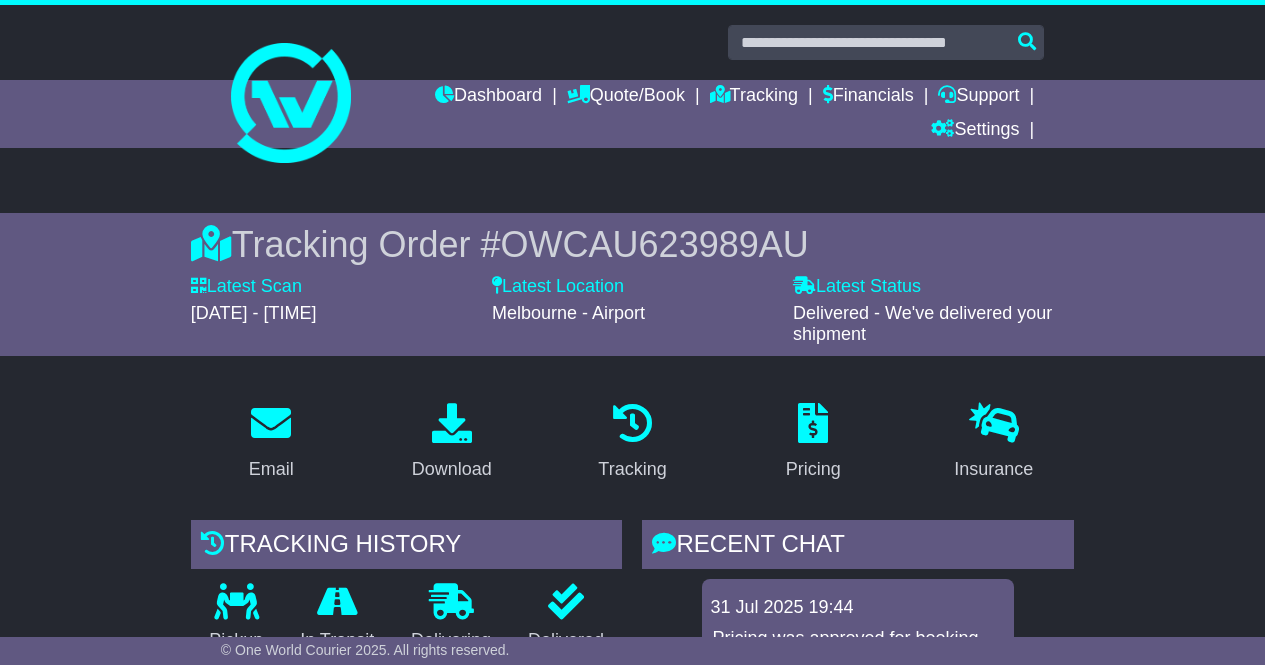 scroll, scrollTop: 504, scrollLeft: 0, axis: vertical 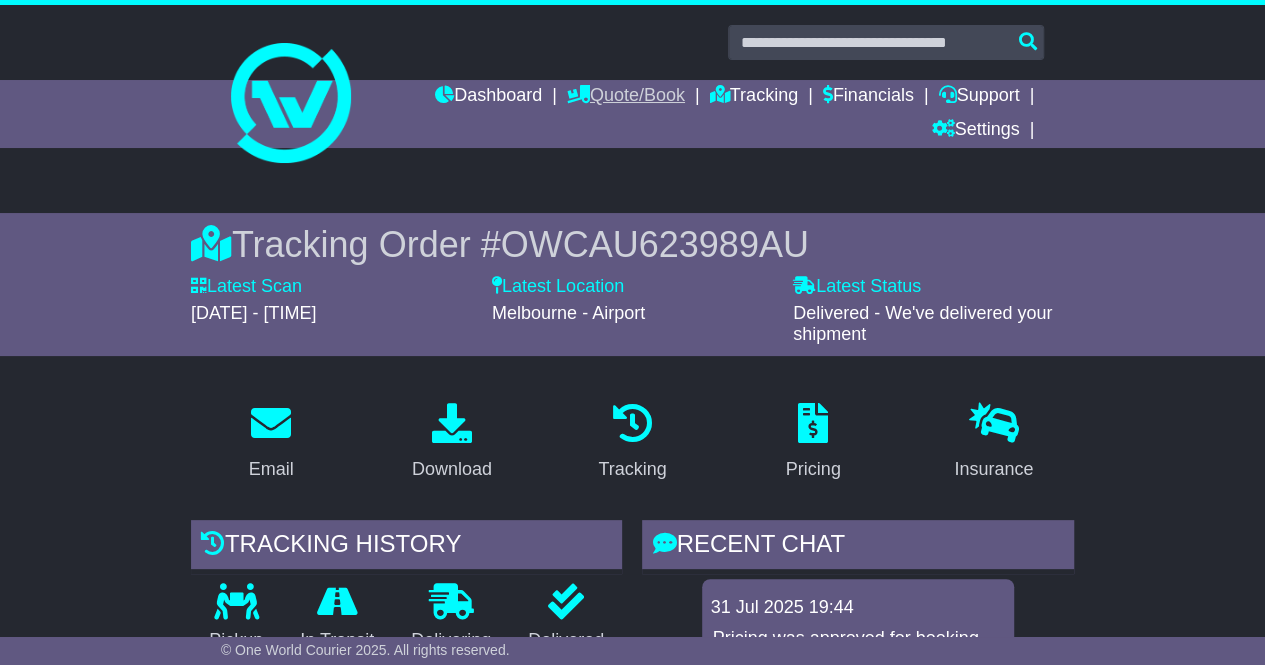click on "Quote/Book" at bounding box center (626, 97) 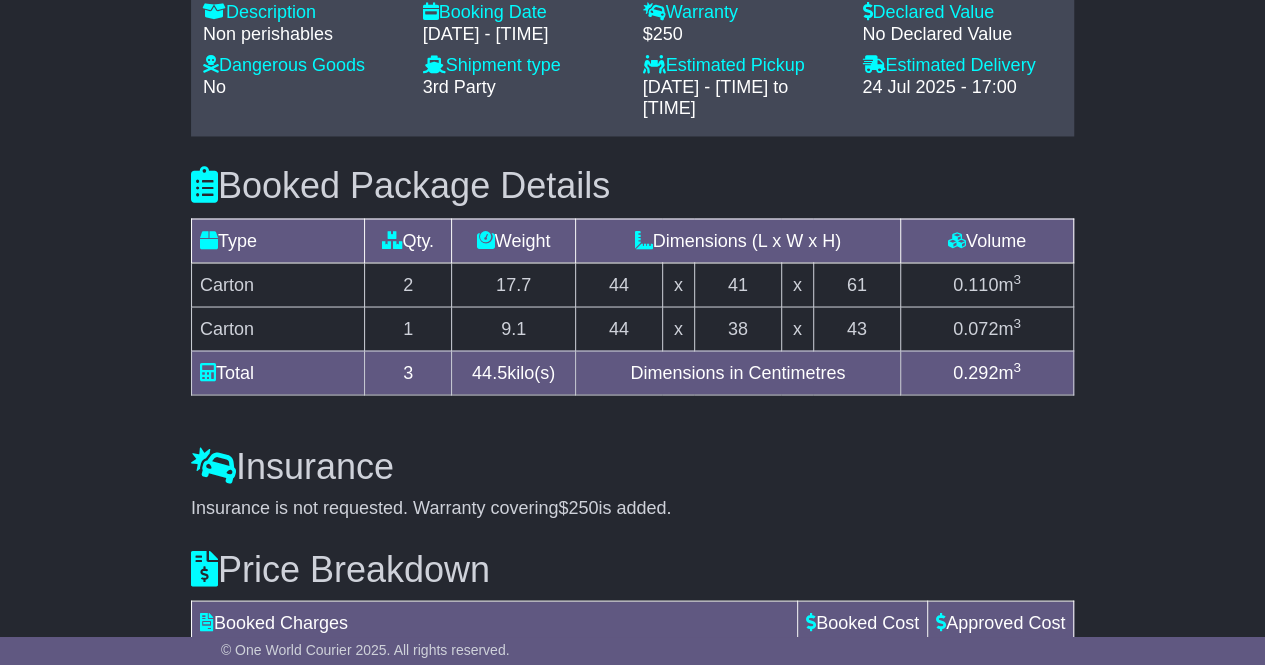 scroll, scrollTop: 1673, scrollLeft: 0, axis: vertical 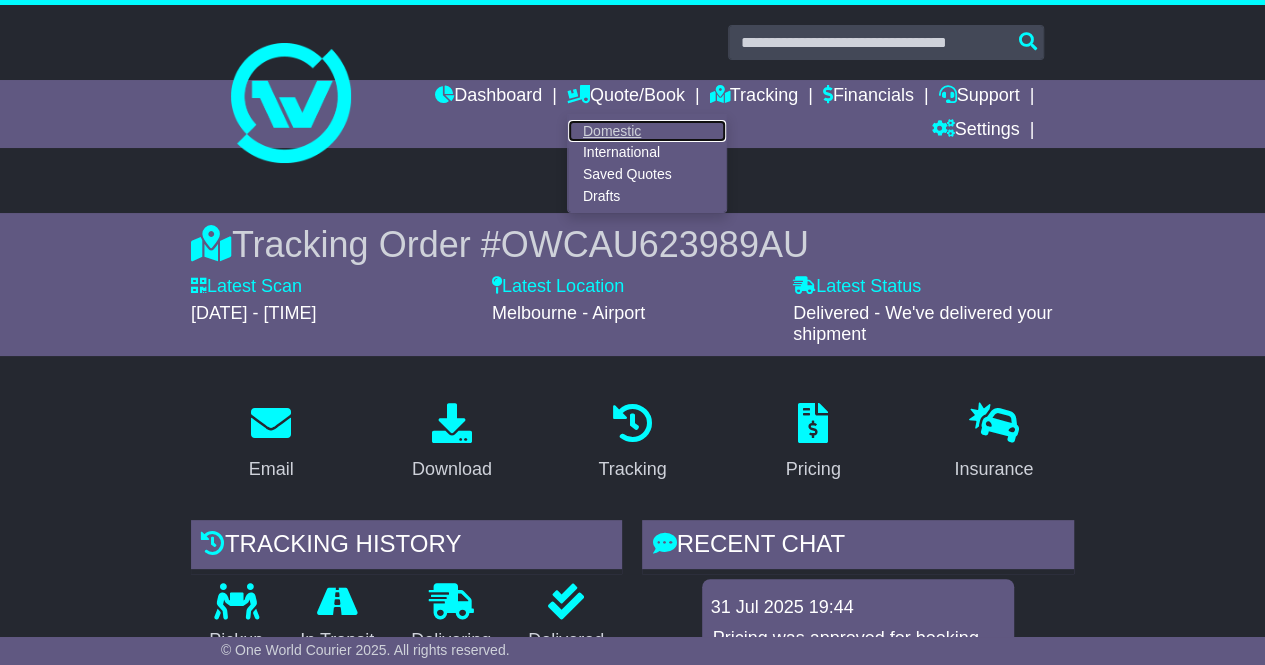 click on "Domestic" at bounding box center [647, 131] 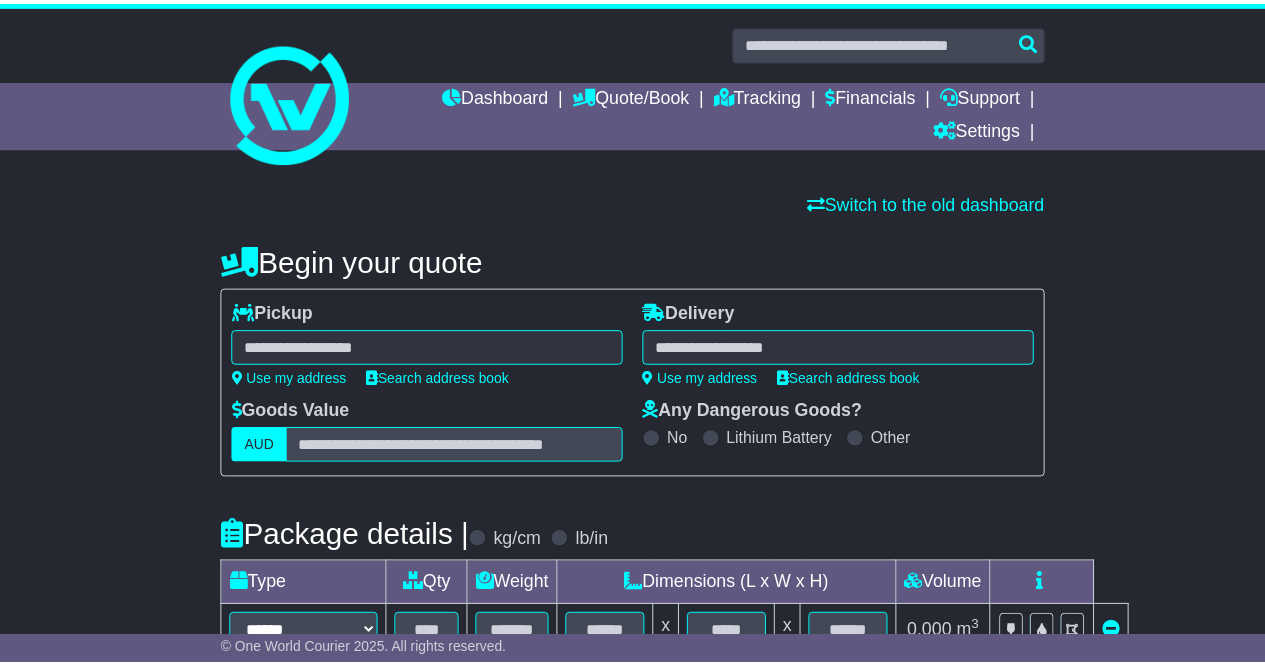 scroll, scrollTop: 0, scrollLeft: 0, axis: both 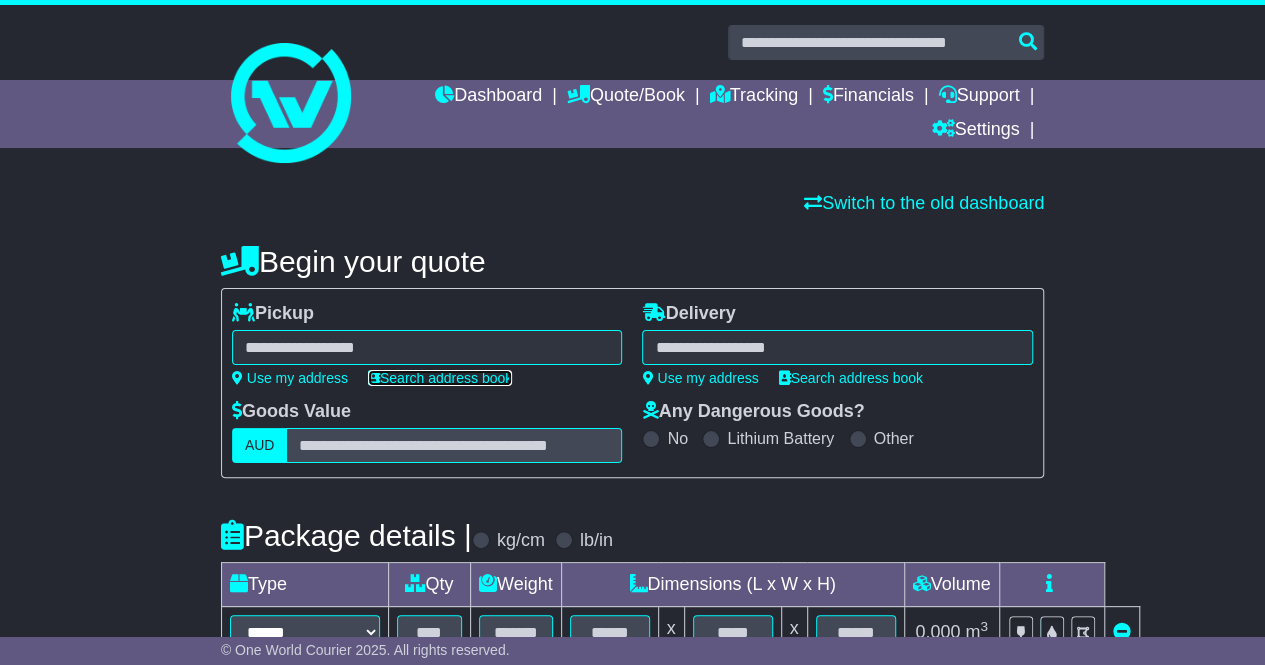 click on "Search address book" at bounding box center [440, 378] 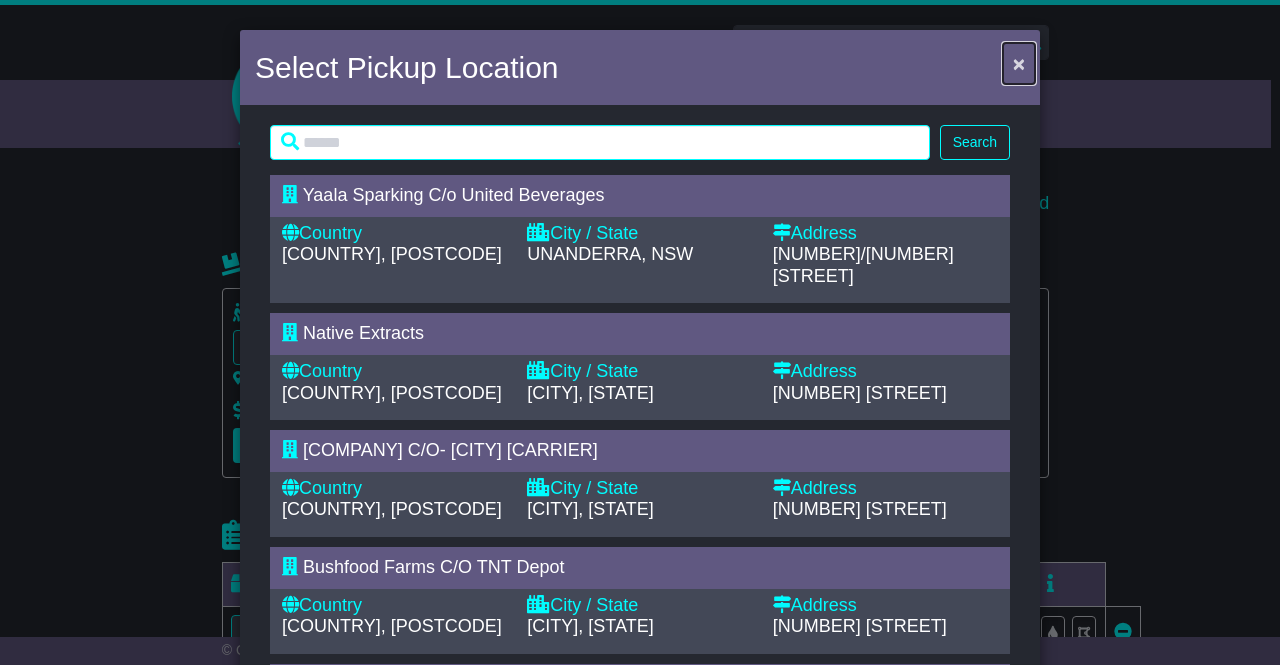 click on "×" at bounding box center (1019, 63) 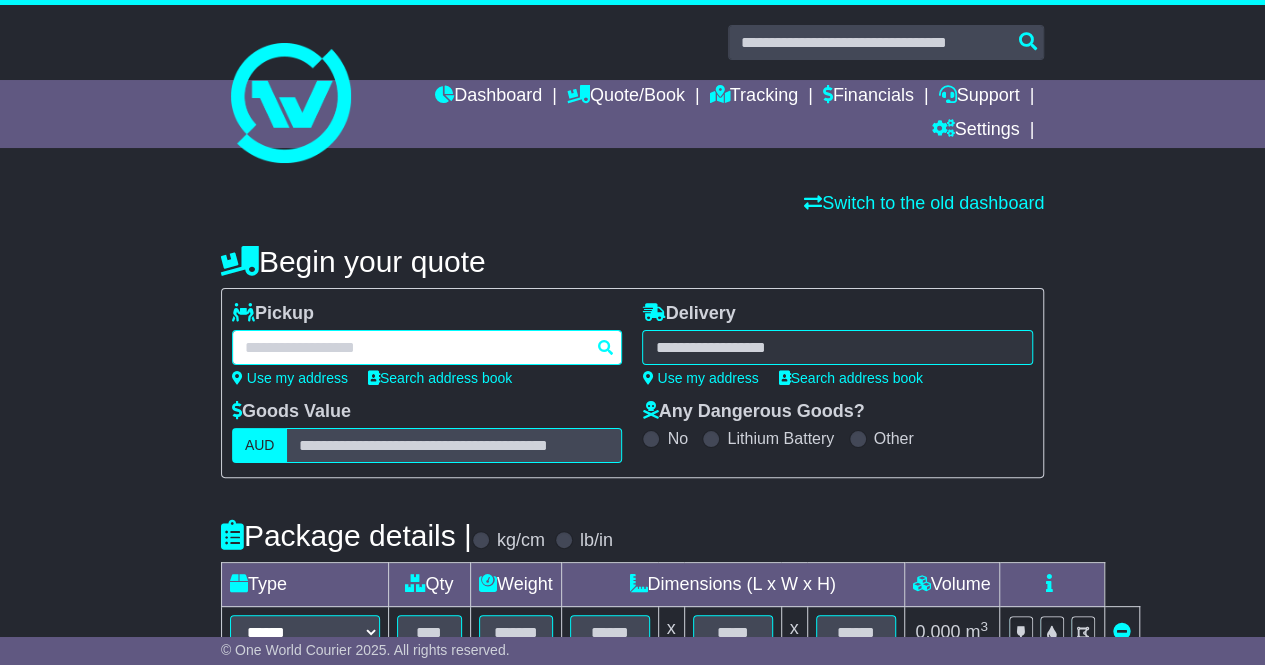 click at bounding box center [427, 347] 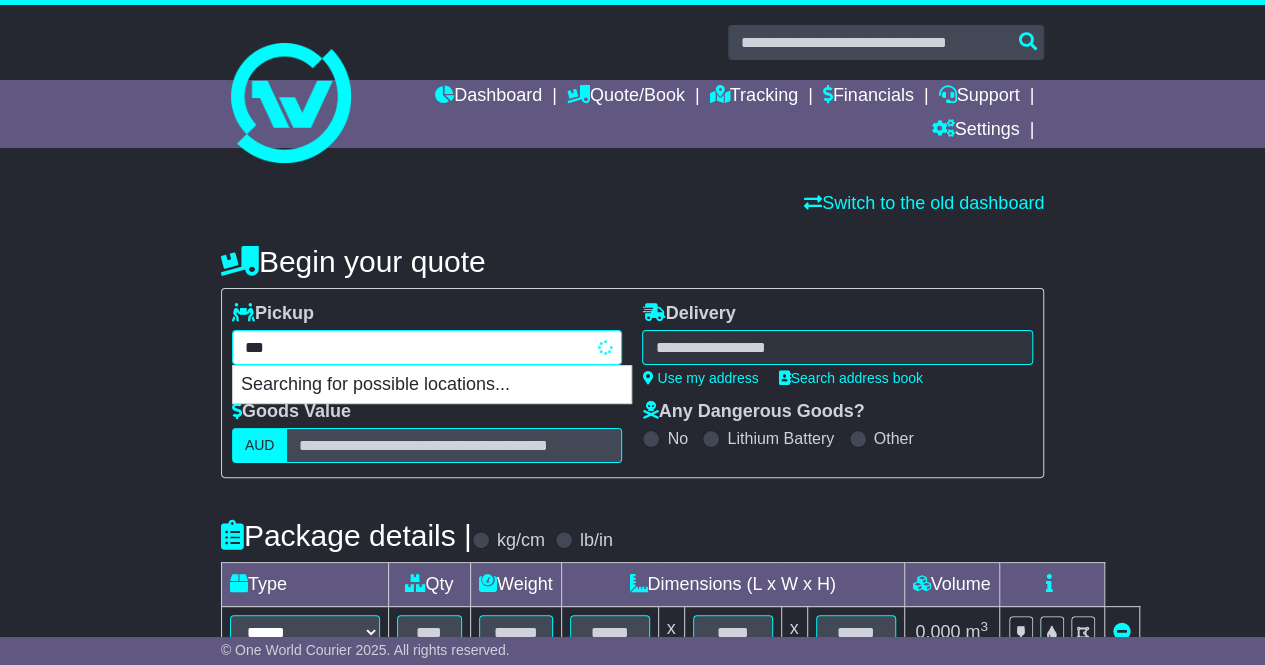 type on "****" 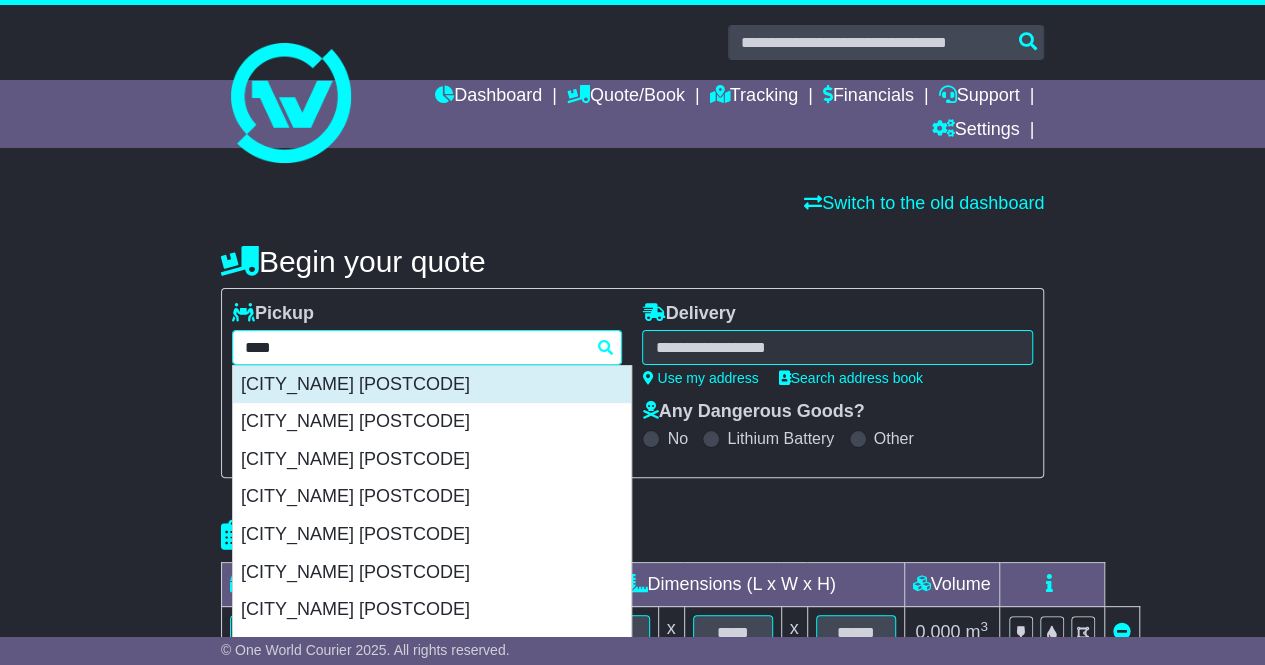 click on "[CITY_NAME] [POSTCODE]" at bounding box center (432, 385) 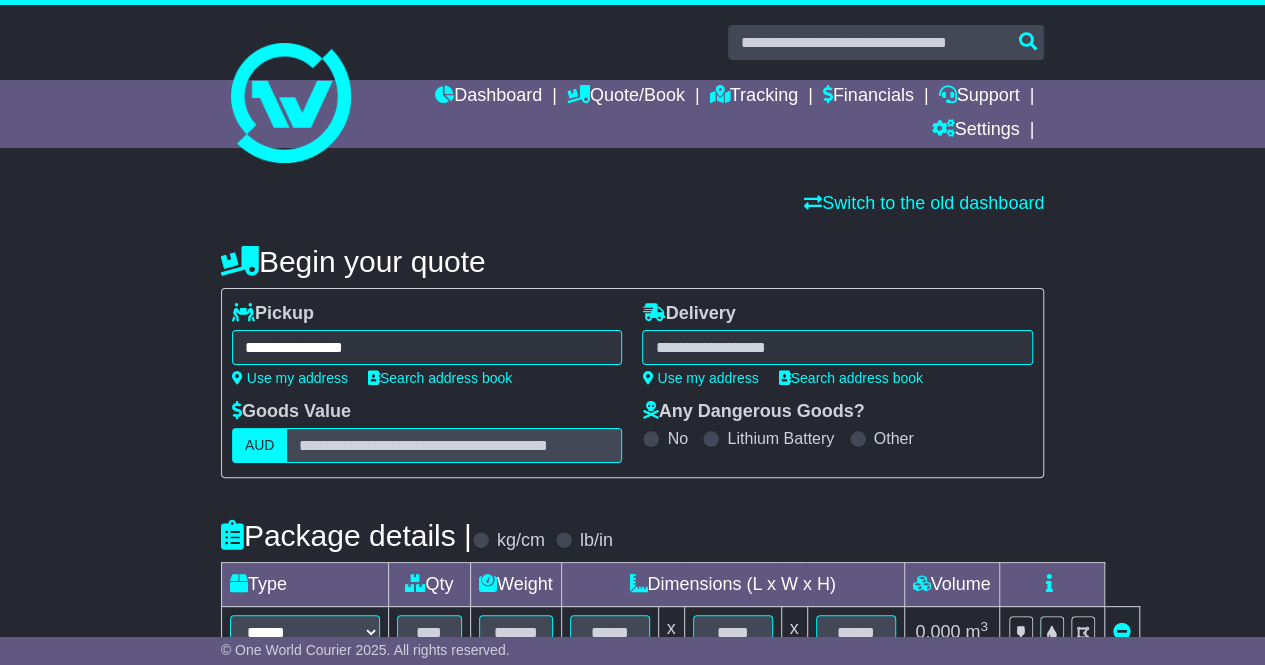 type on "**********" 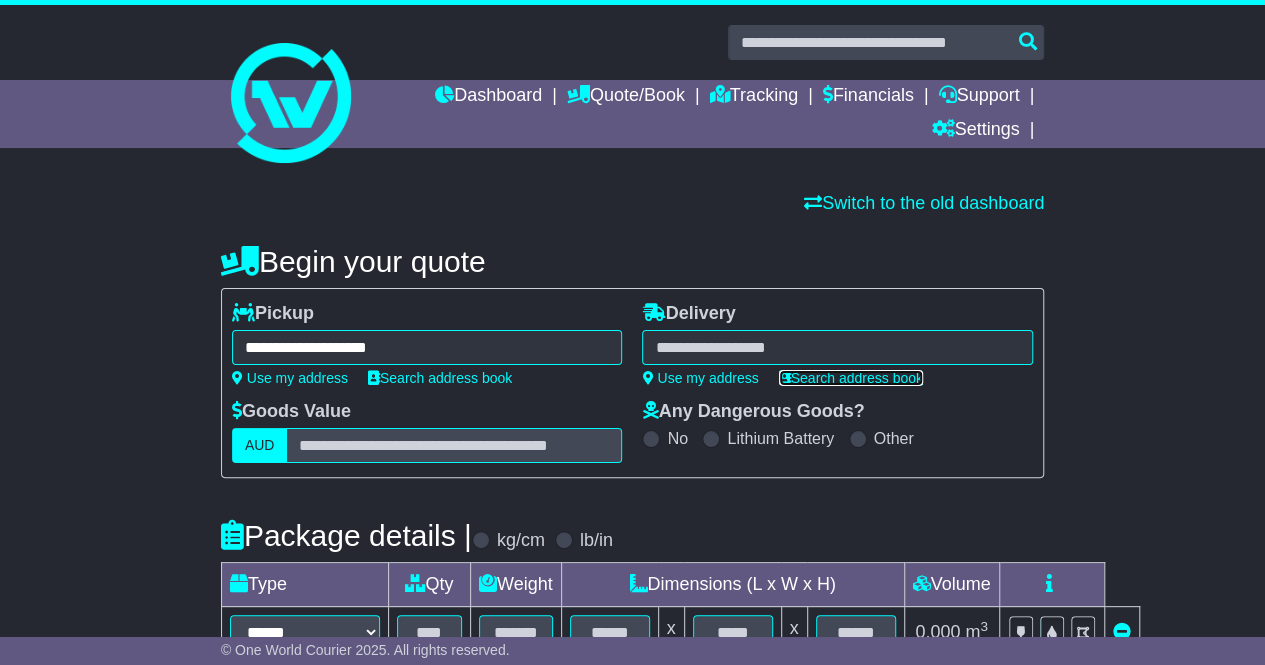 click on "Search address book" at bounding box center (851, 378) 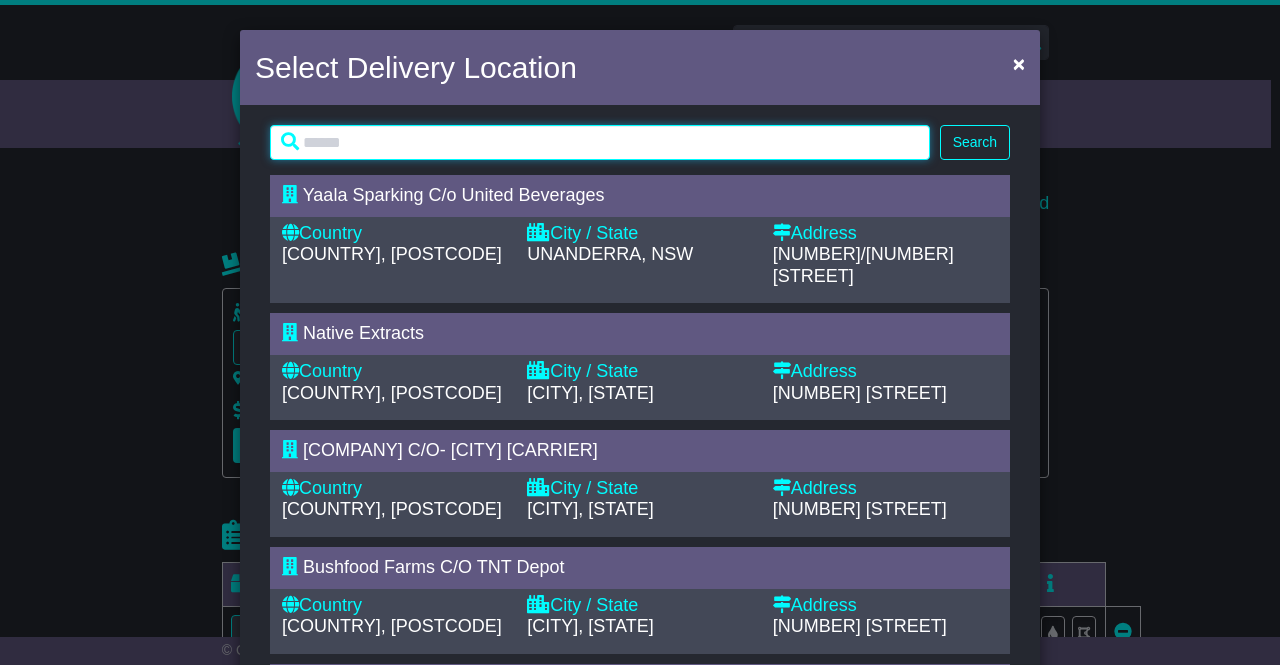 click at bounding box center [600, 142] 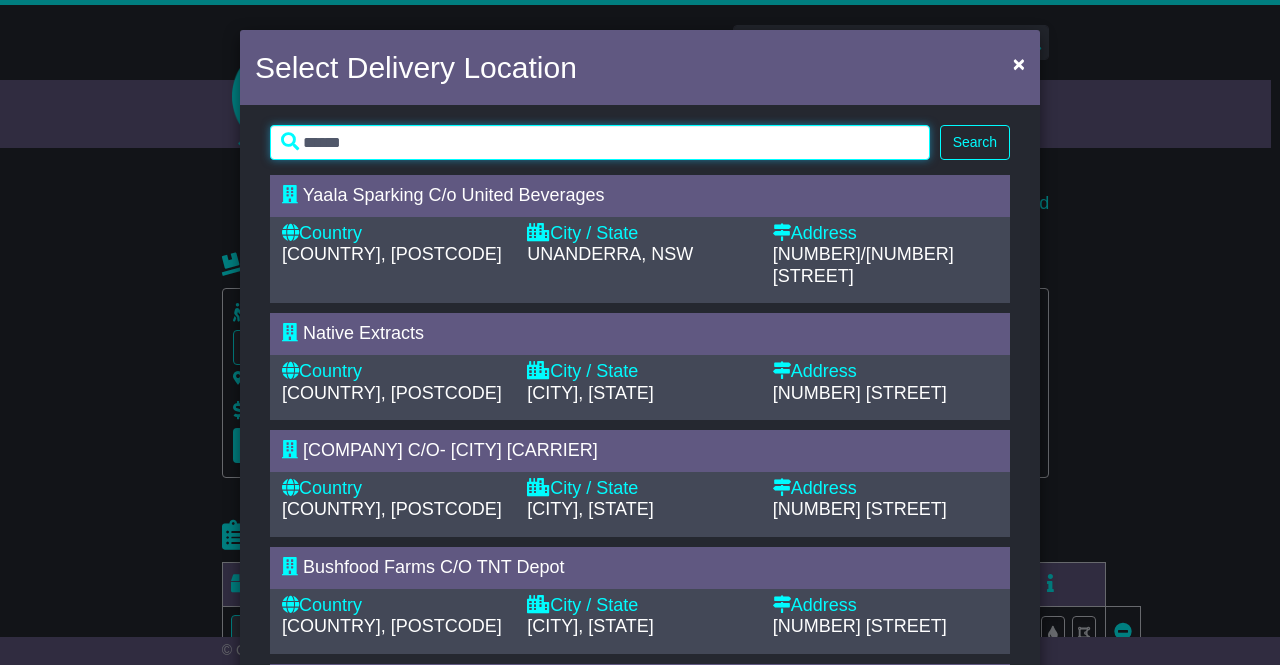 type on "******" 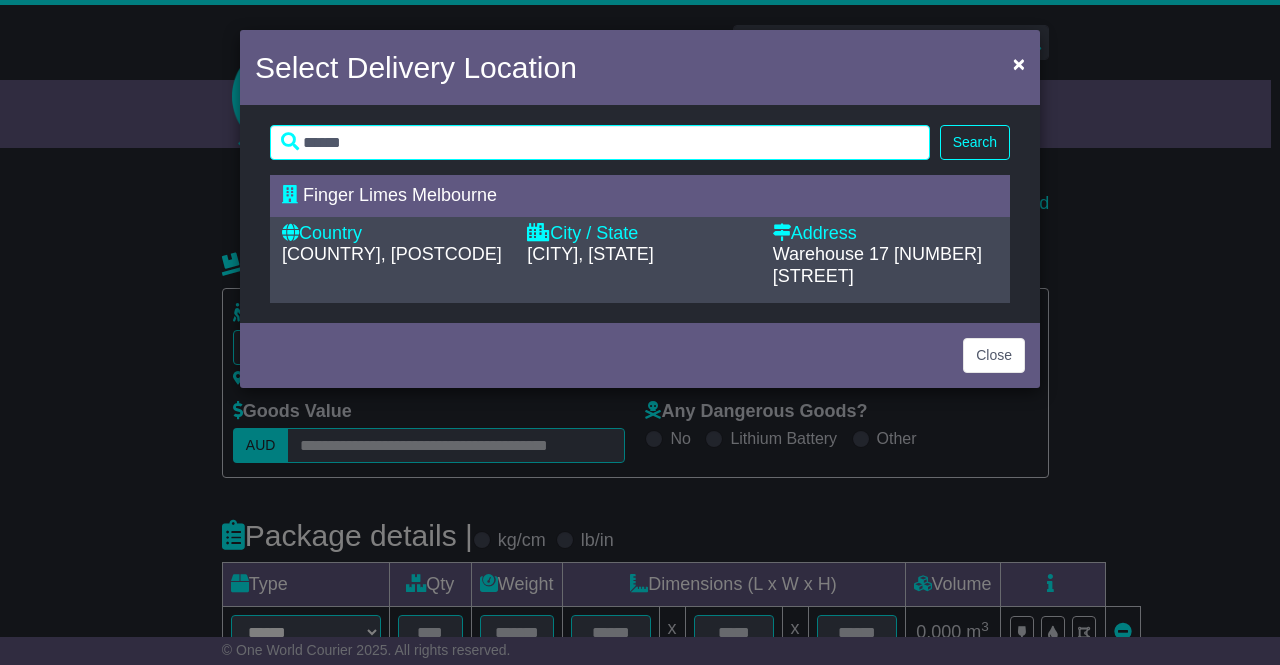 click on "Country
[COUNTRY], [POSTCODE]" at bounding box center (394, 255) 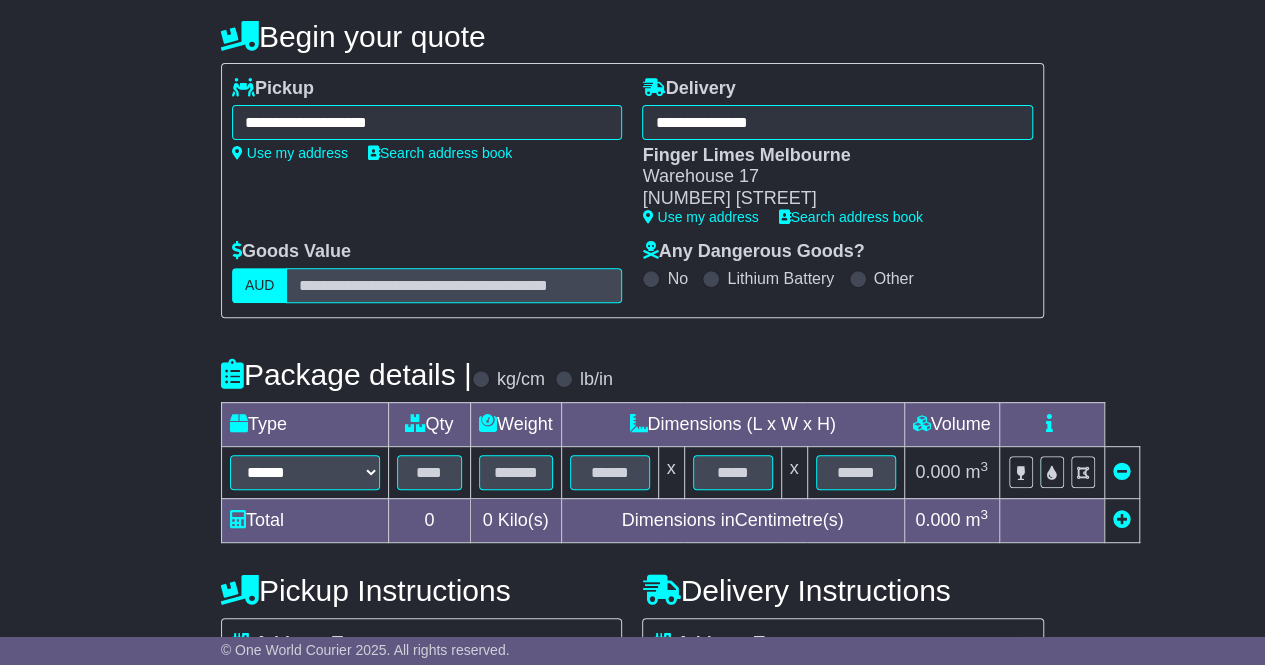 scroll, scrollTop: 226, scrollLeft: 0, axis: vertical 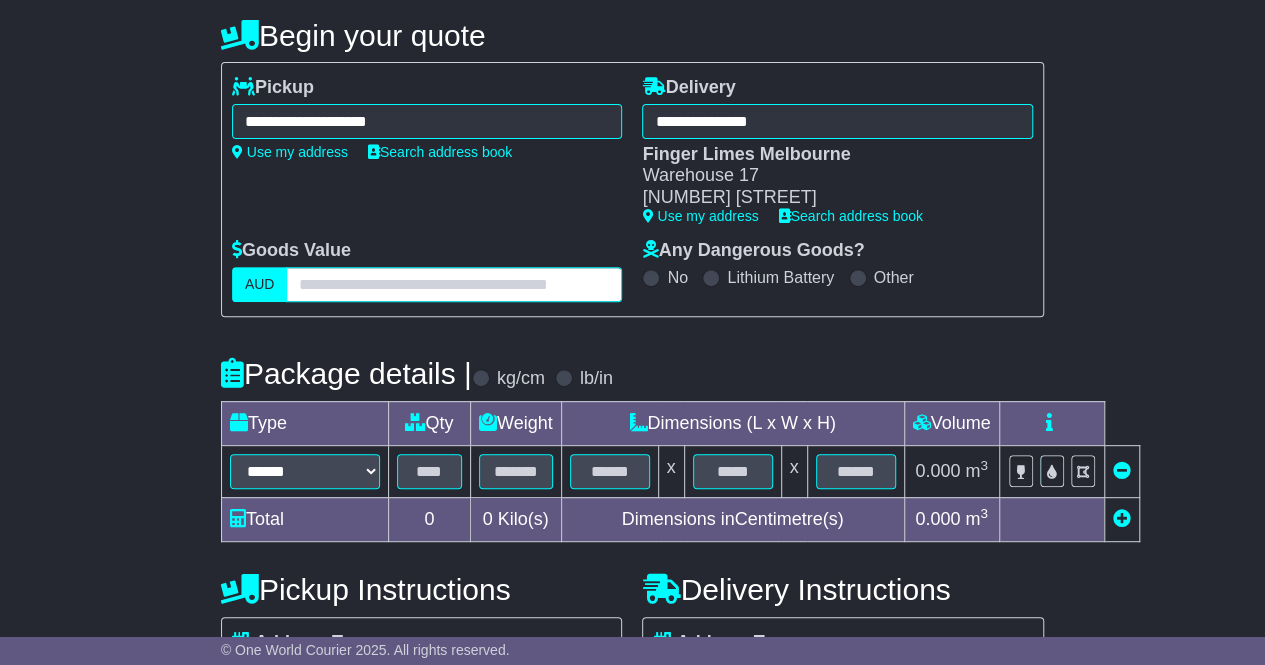 click at bounding box center [454, 284] 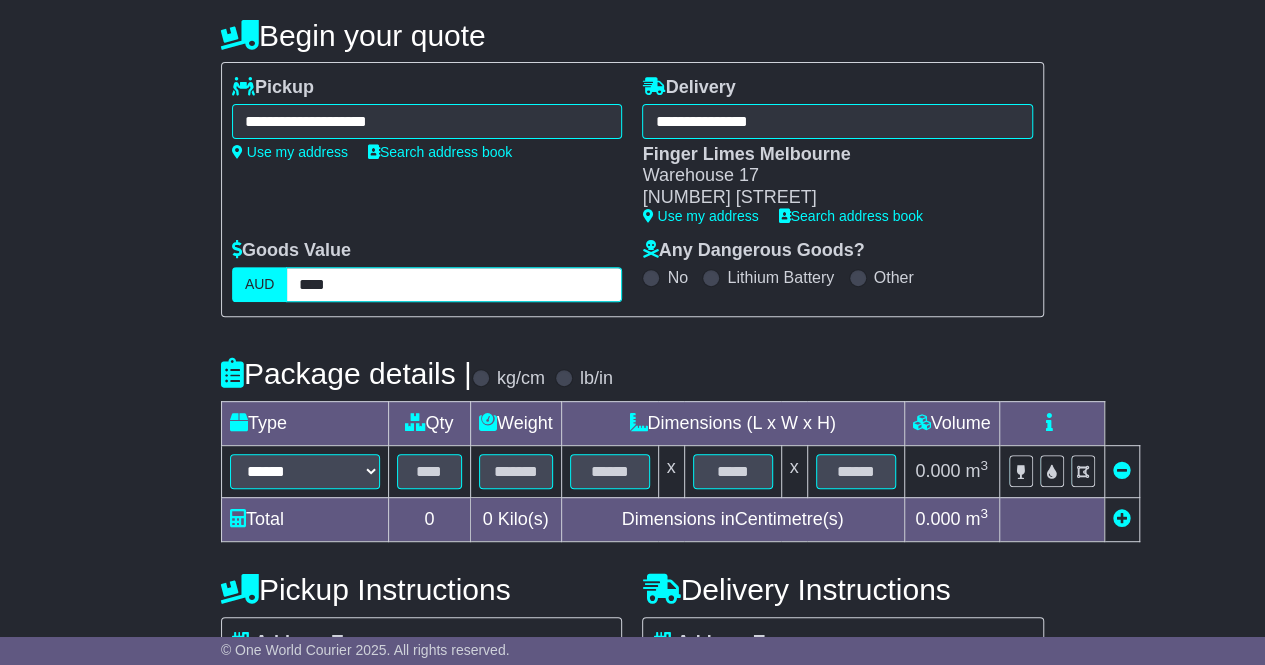 type on "****" 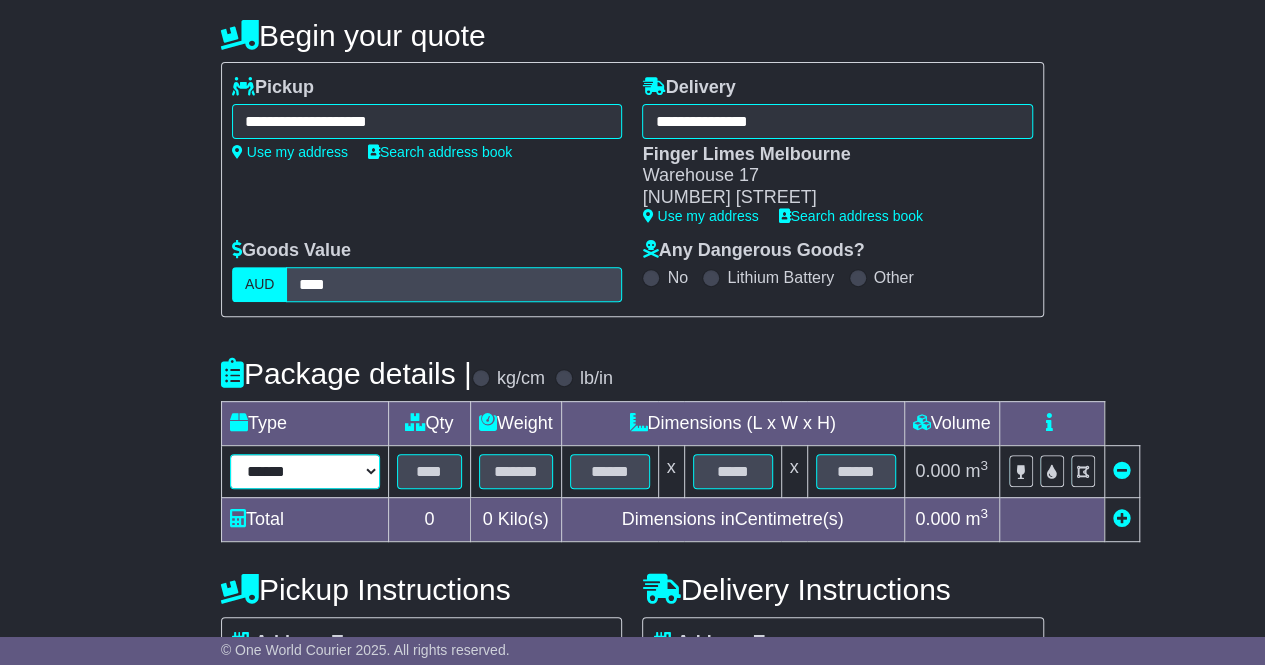 click on "****** ****** *** ******** ***** **** **** ****** *** *******" at bounding box center [305, 471] 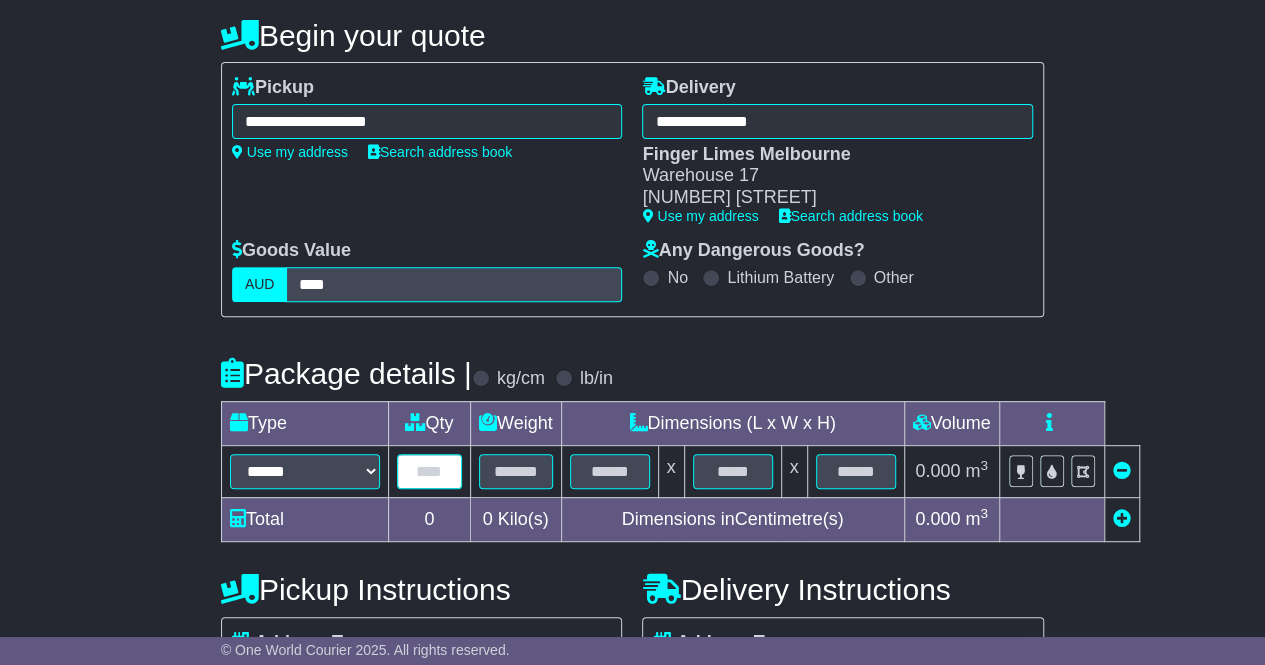 click at bounding box center (429, 471) 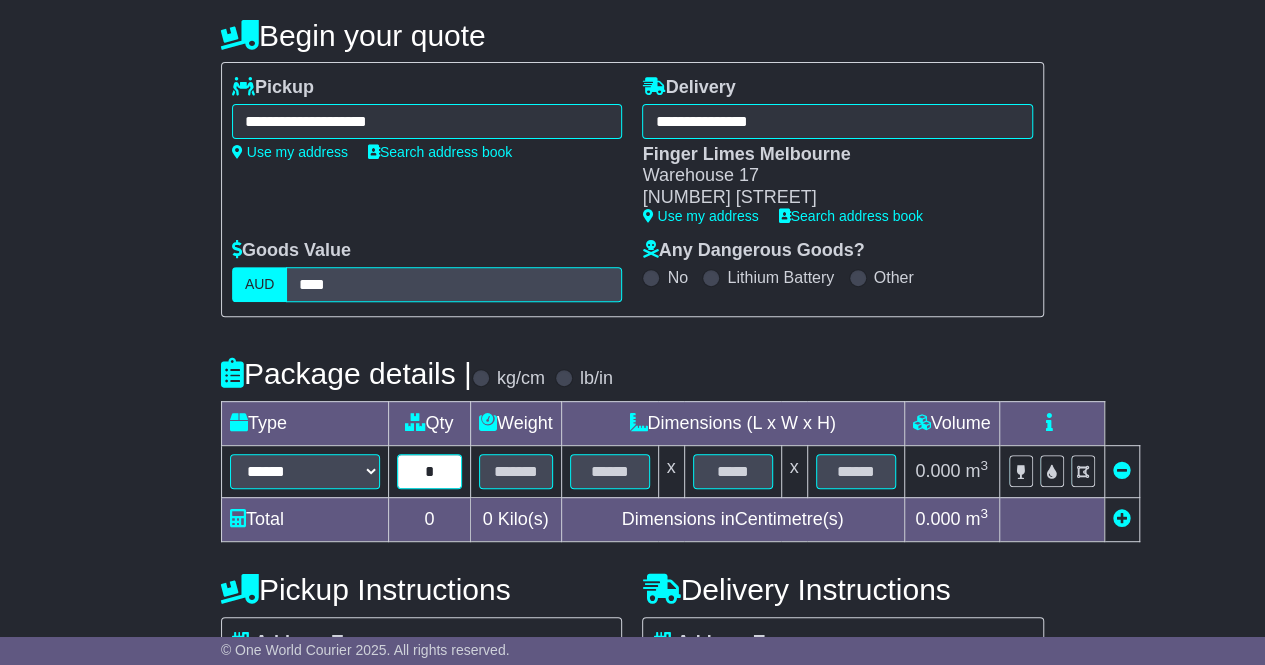 type on "*" 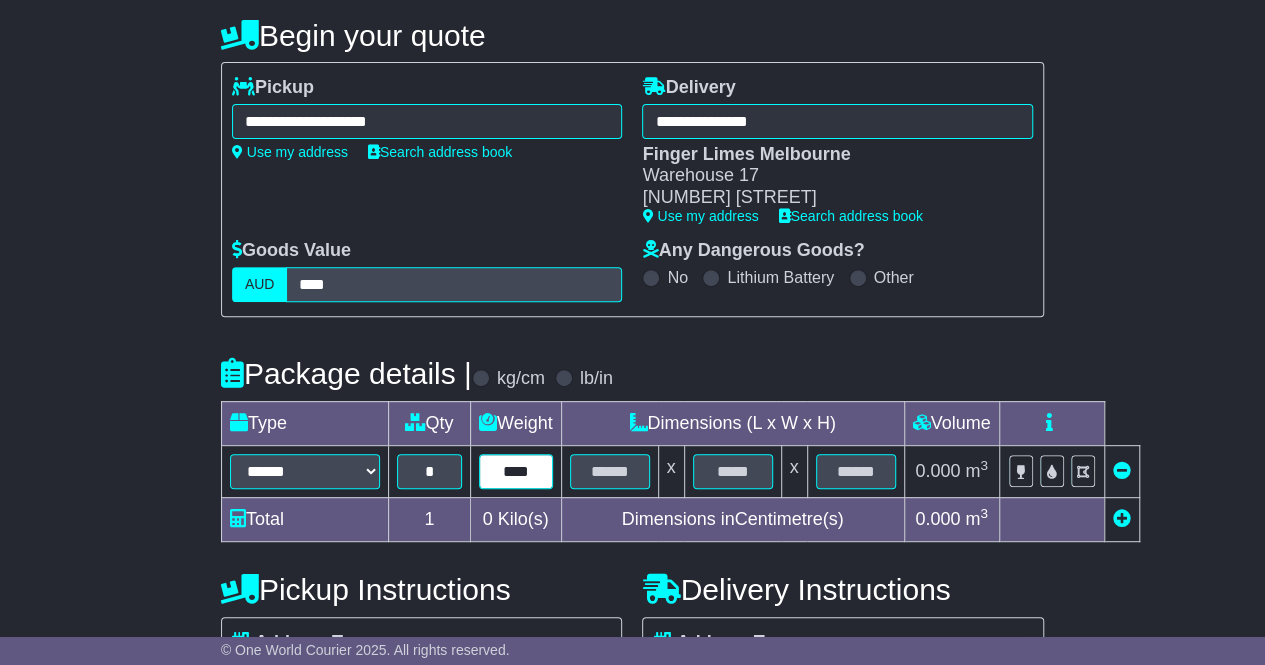 type on "****" 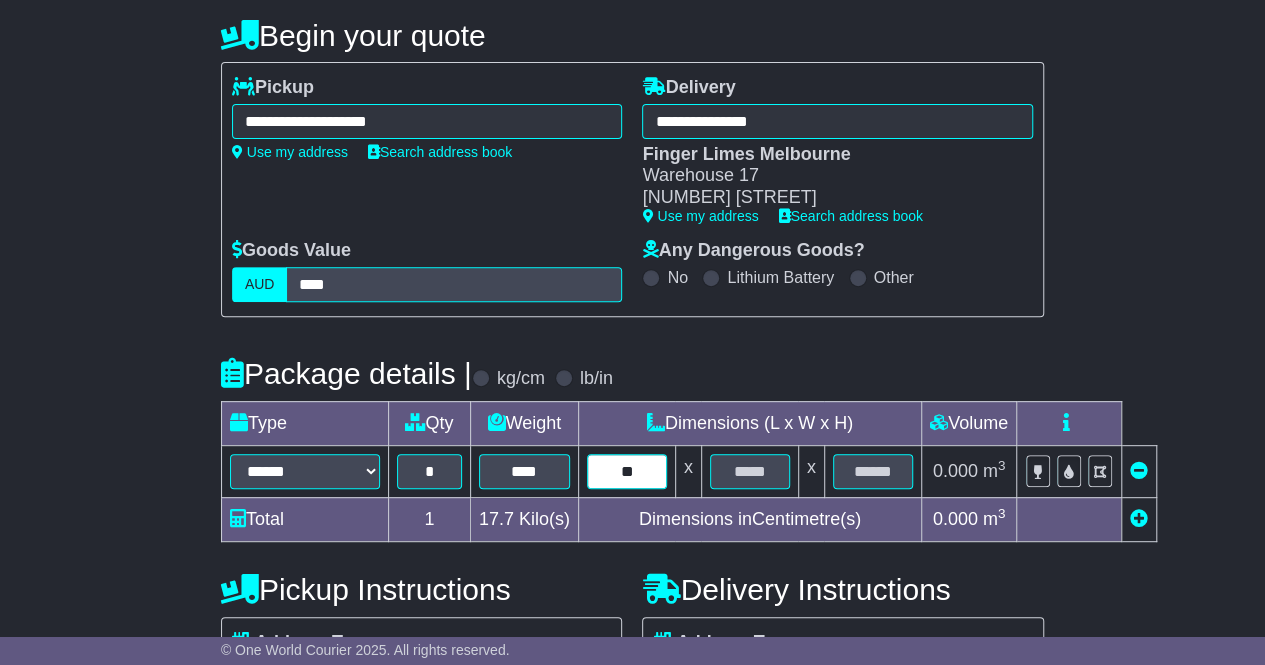 type on "**" 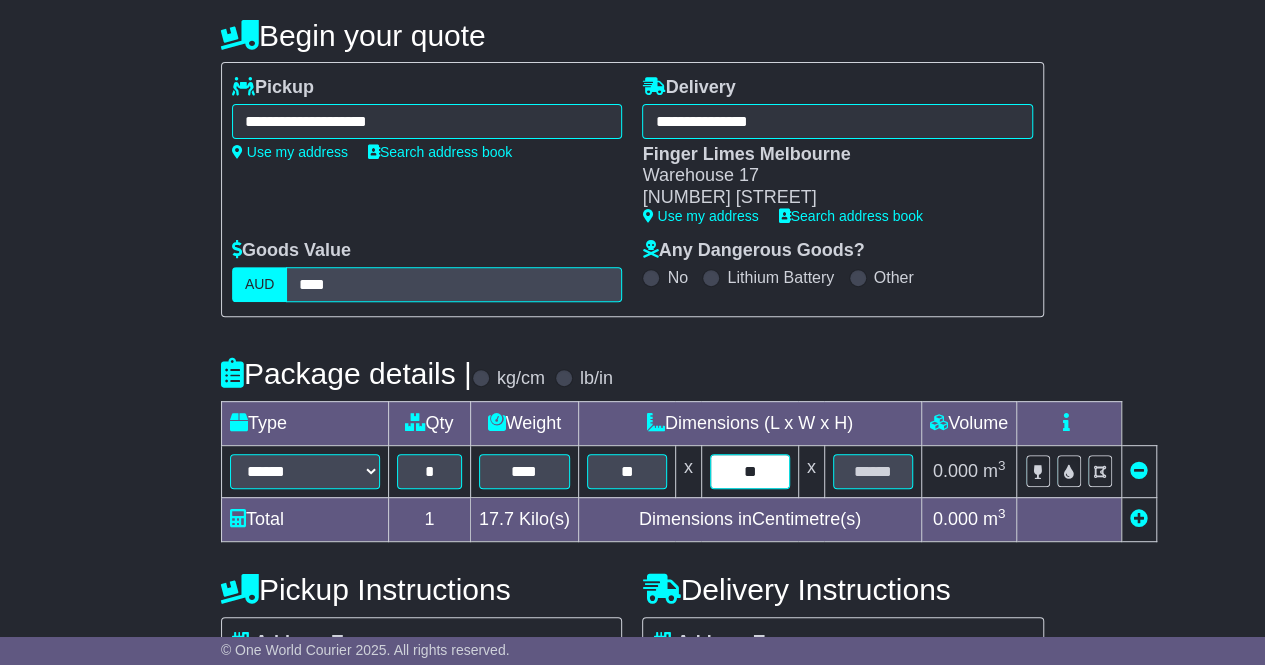 type on "**" 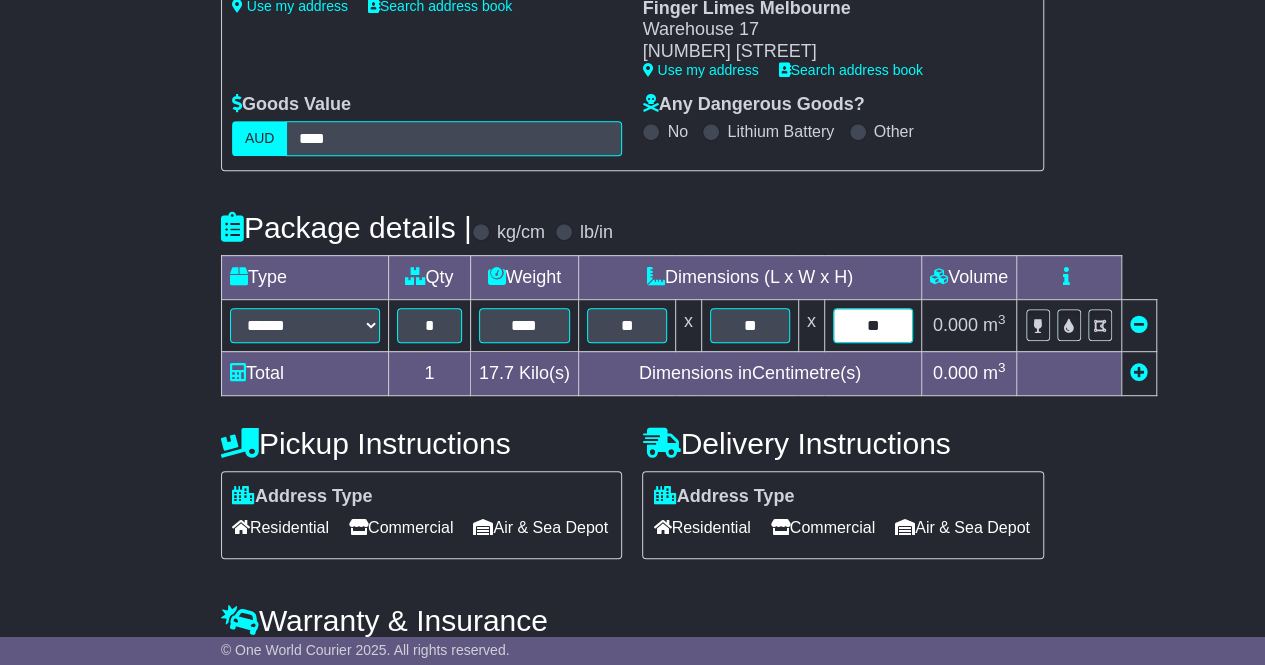 scroll, scrollTop: 383, scrollLeft: 0, axis: vertical 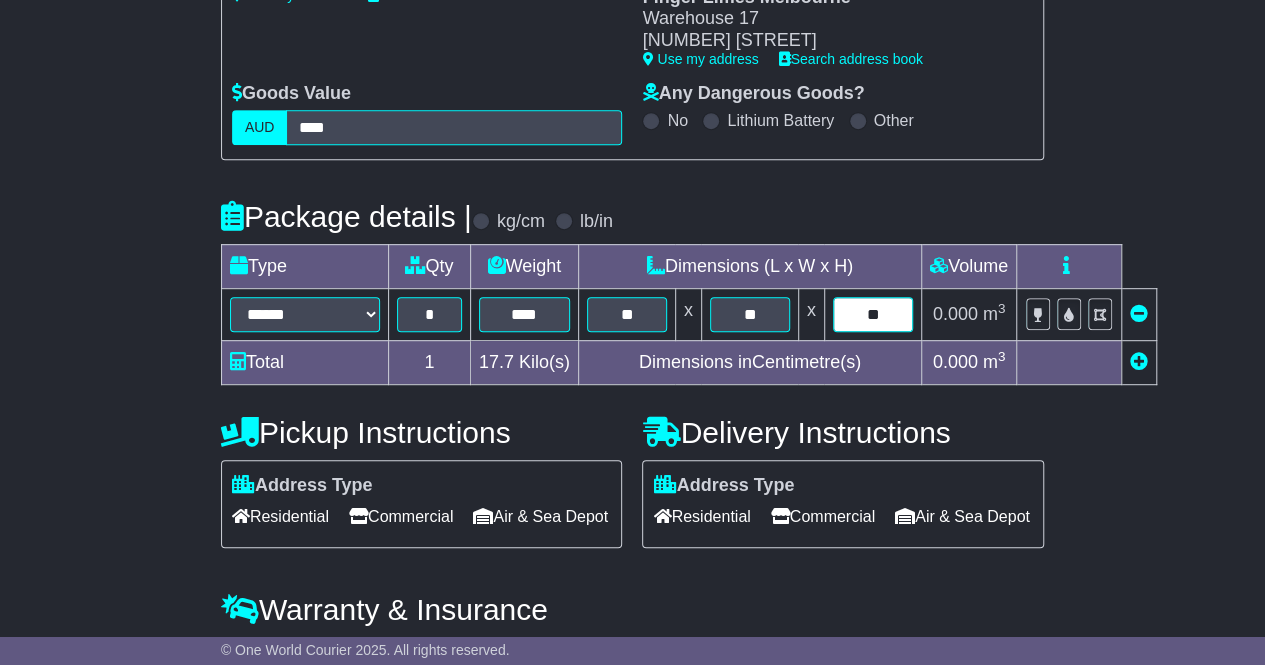 type on "**" 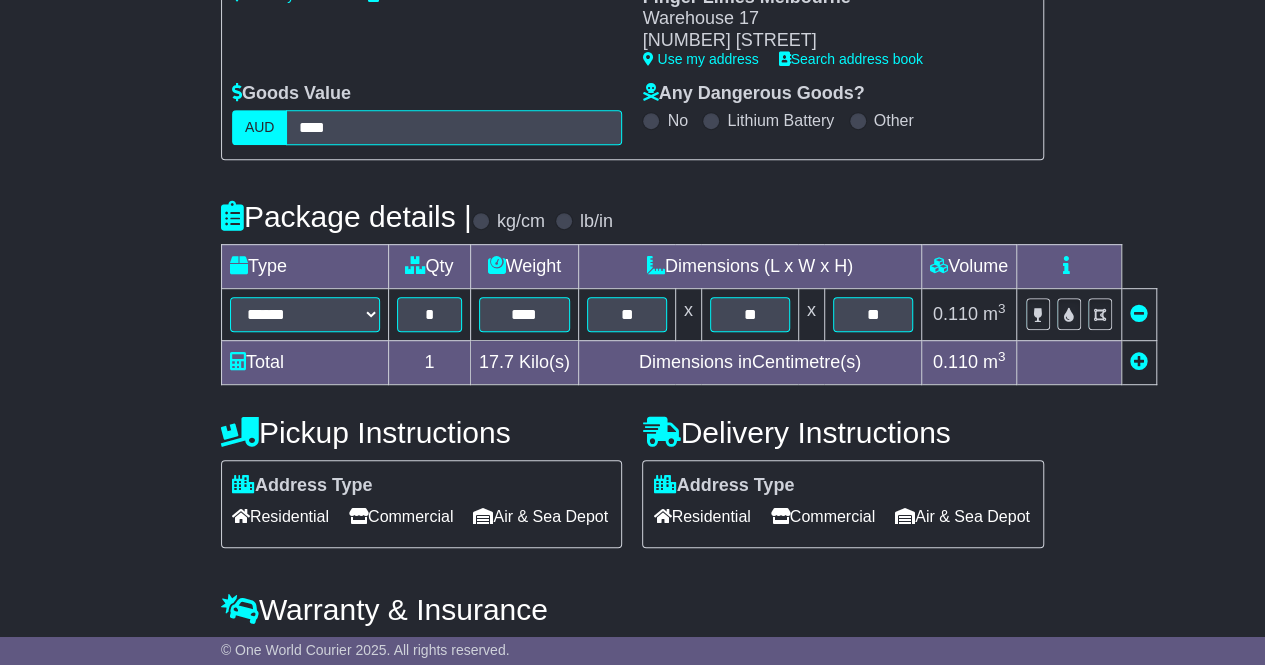 click on "Commercial" at bounding box center (401, 516) 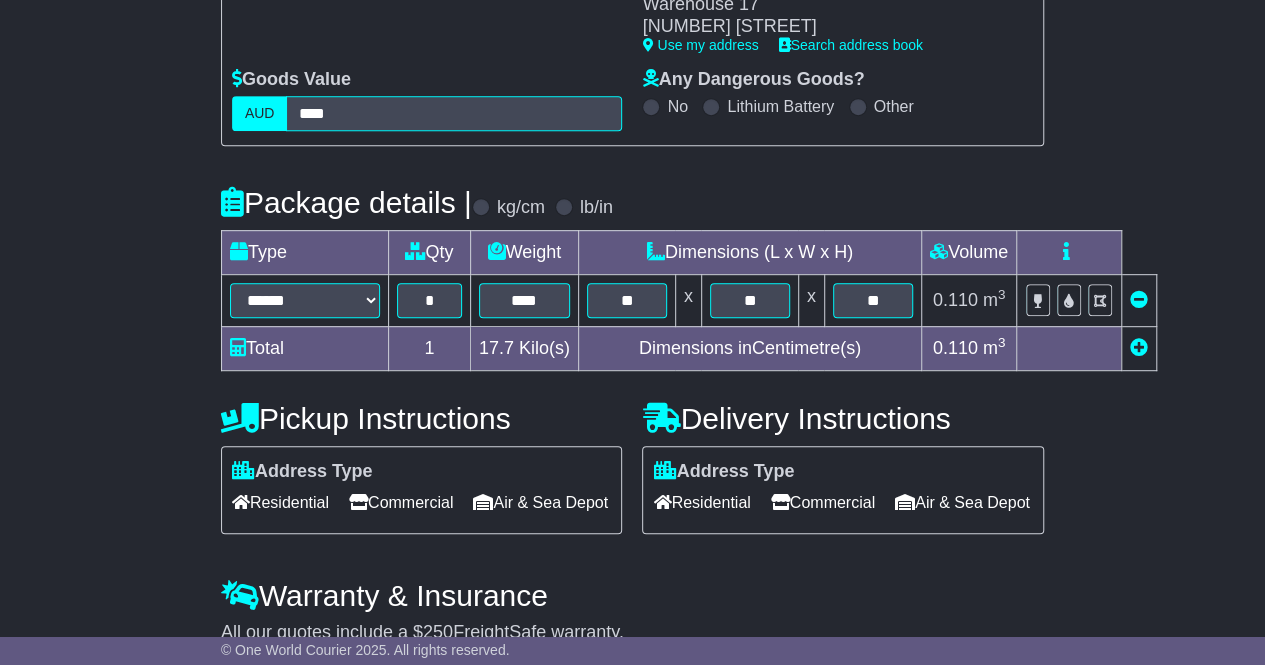 scroll, scrollTop: 737, scrollLeft: 0, axis: vertical 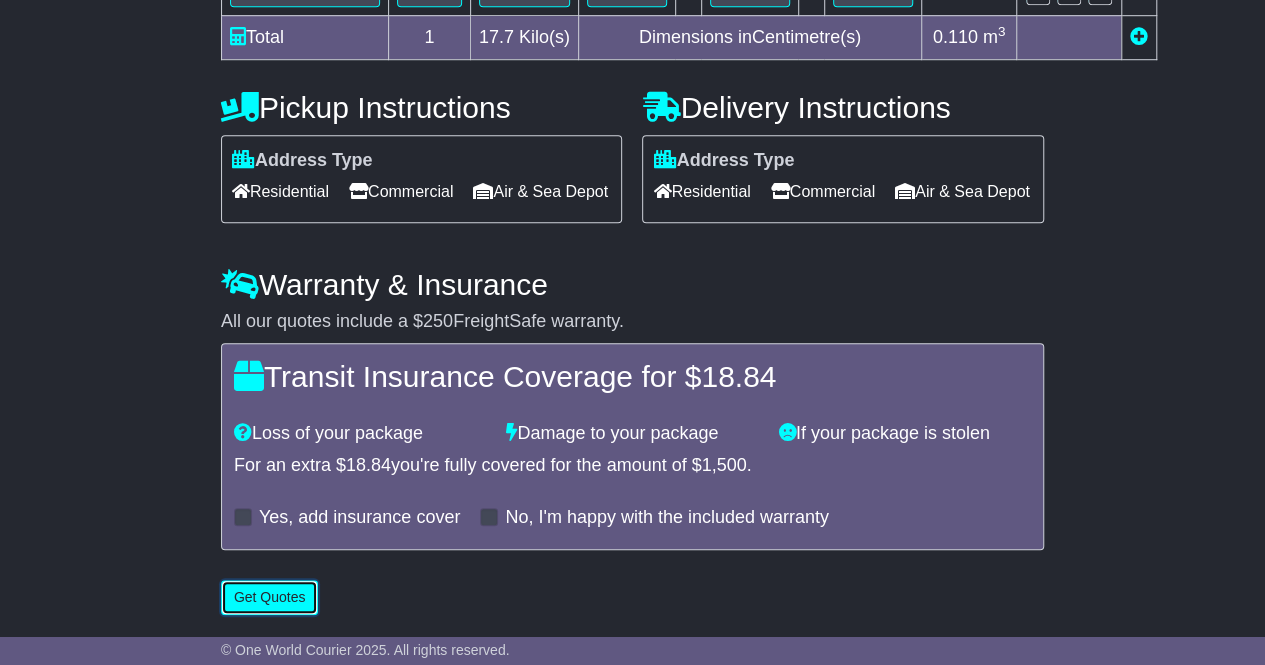 click on "Get Quotes" at bounding box center (270, 597) 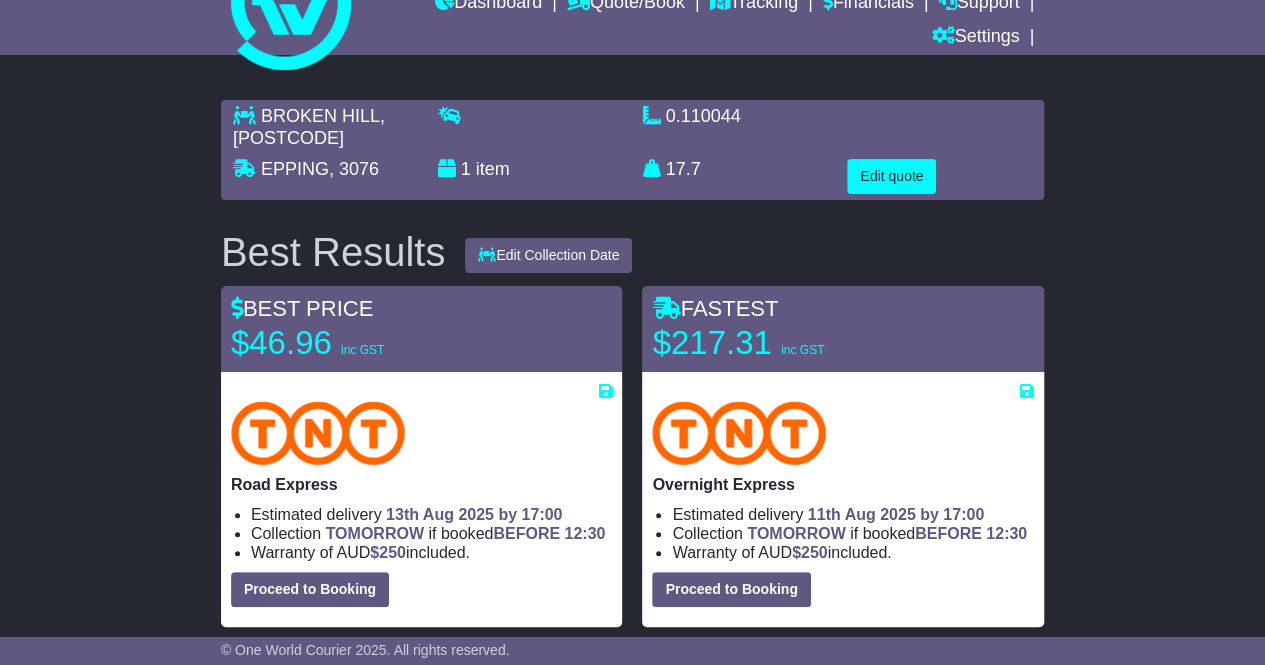 scroll, scrollTop: 92, scrollLeft: 0, axis: vertical 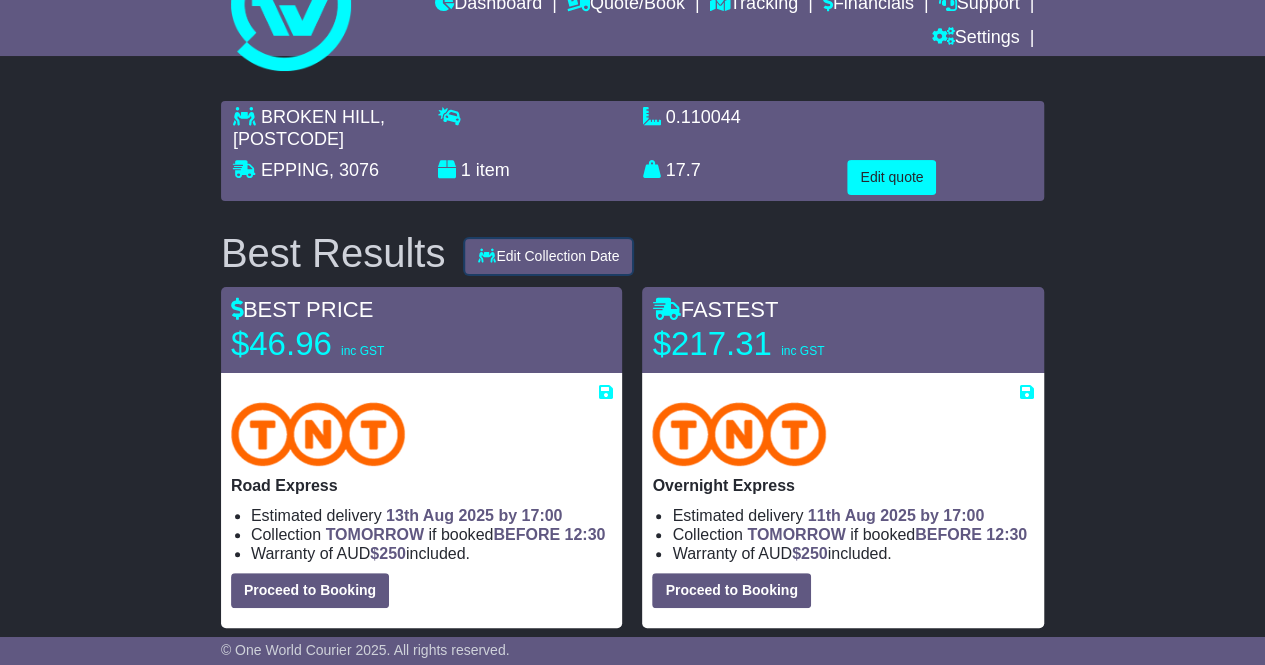 click on "Edit Collection Date" at bounding box center [548, 256] 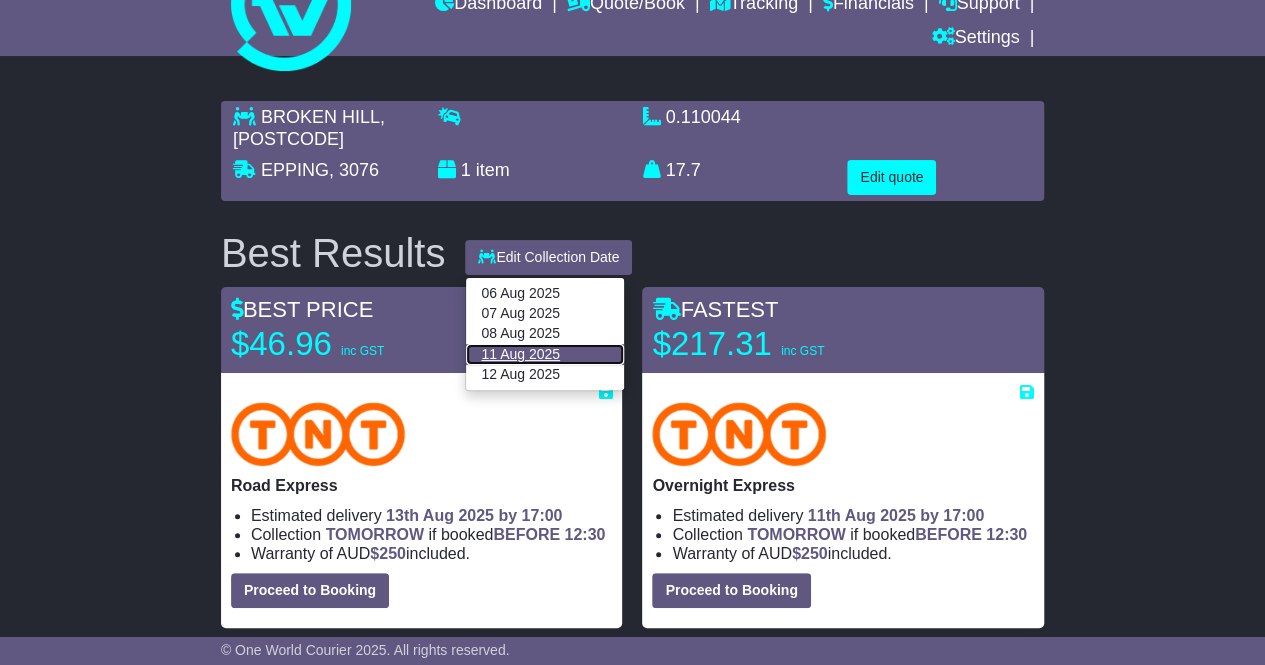 click on "11 Aug 2025" at bounding box center (545, 354) 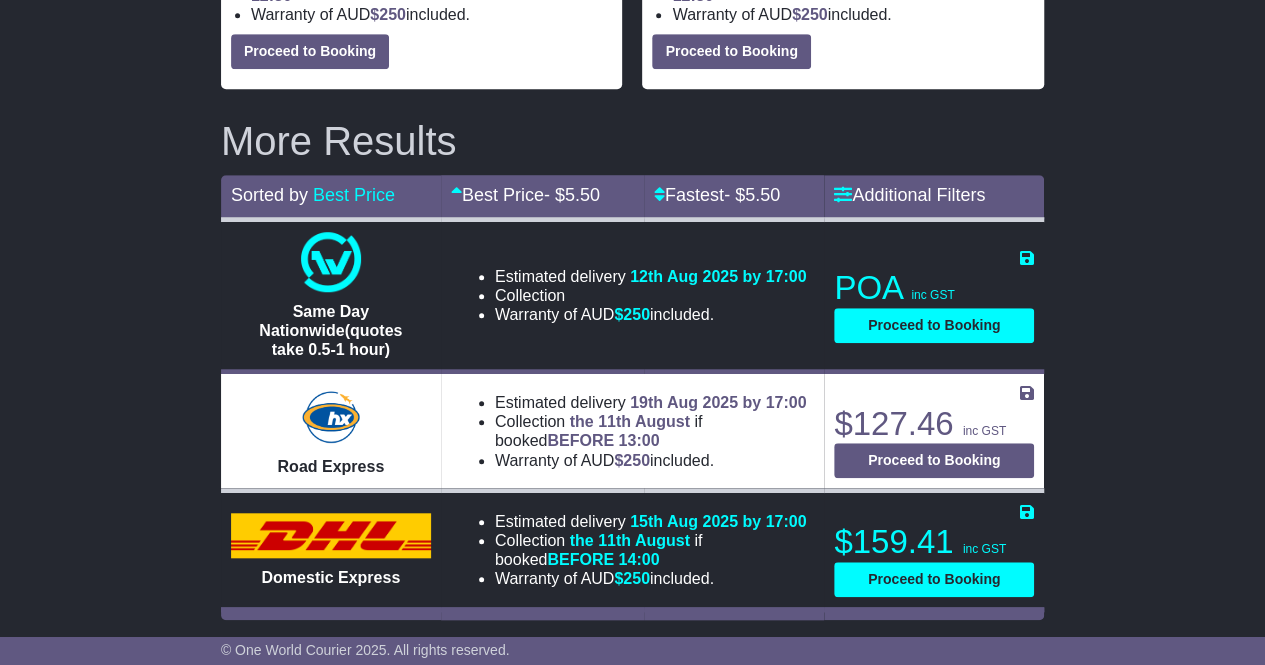 scroll, scrollTop: 0, scrollLeft: 0, axis: both 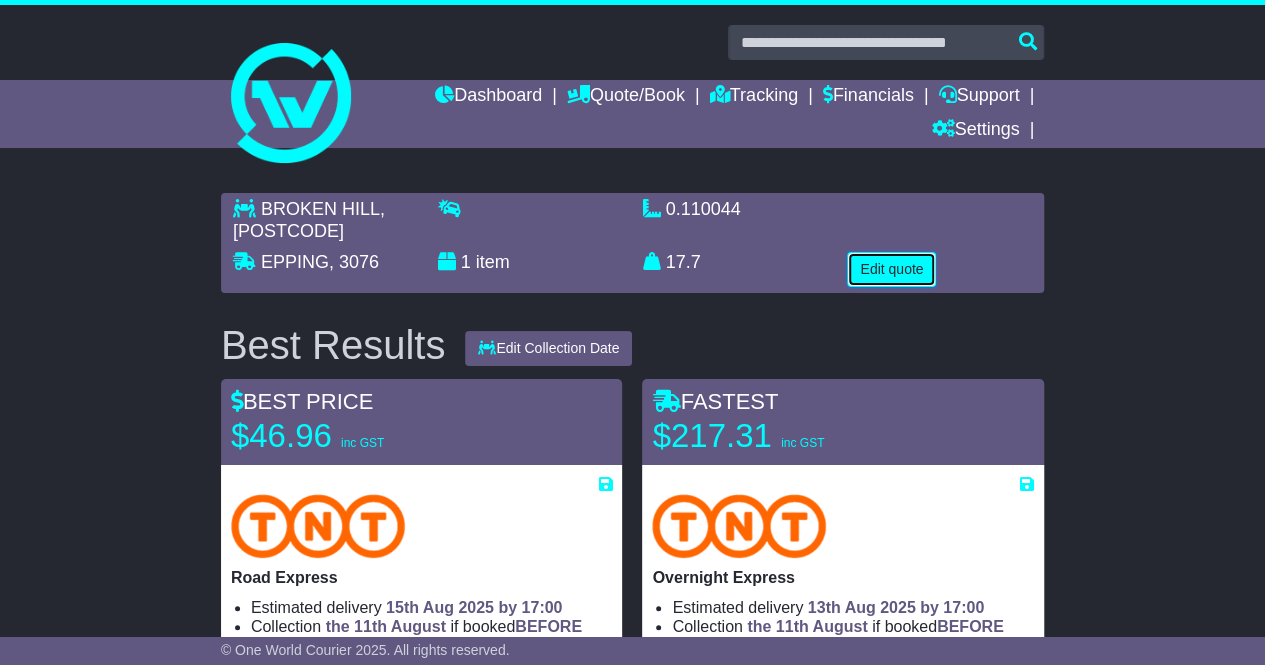 click on "Edit quote" at bounding box center [891, 269] 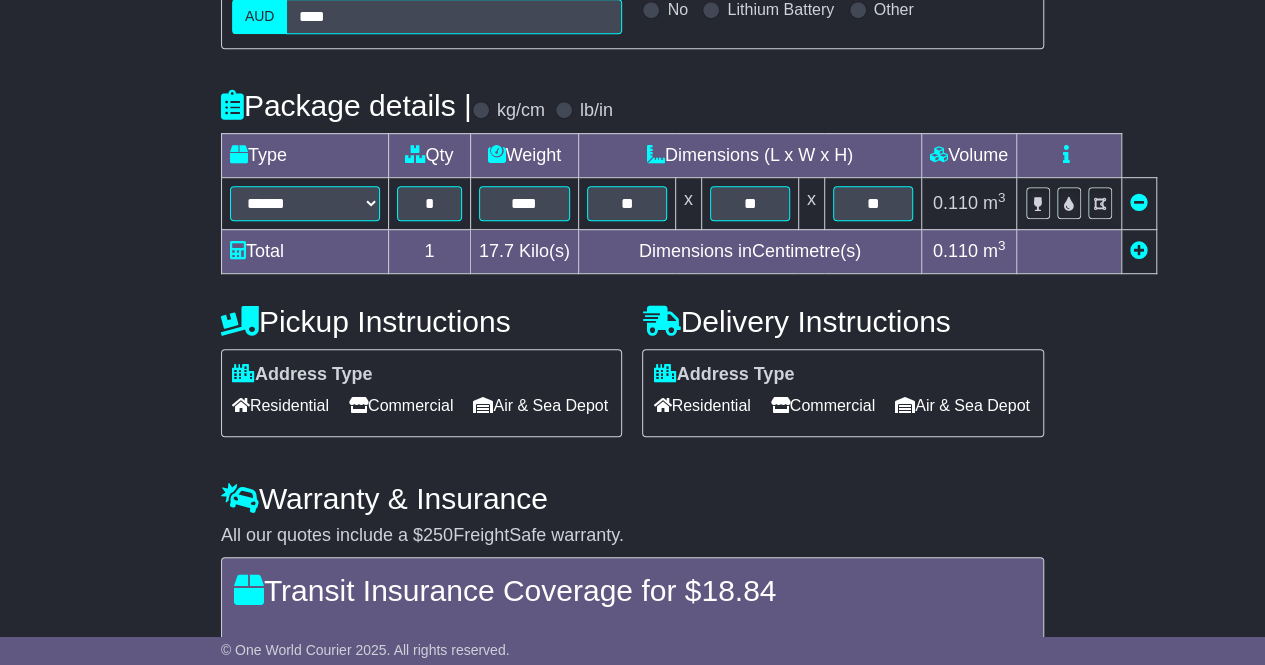 scroll, scrollTop: 496, scrollLeft: 0, axis: vertical 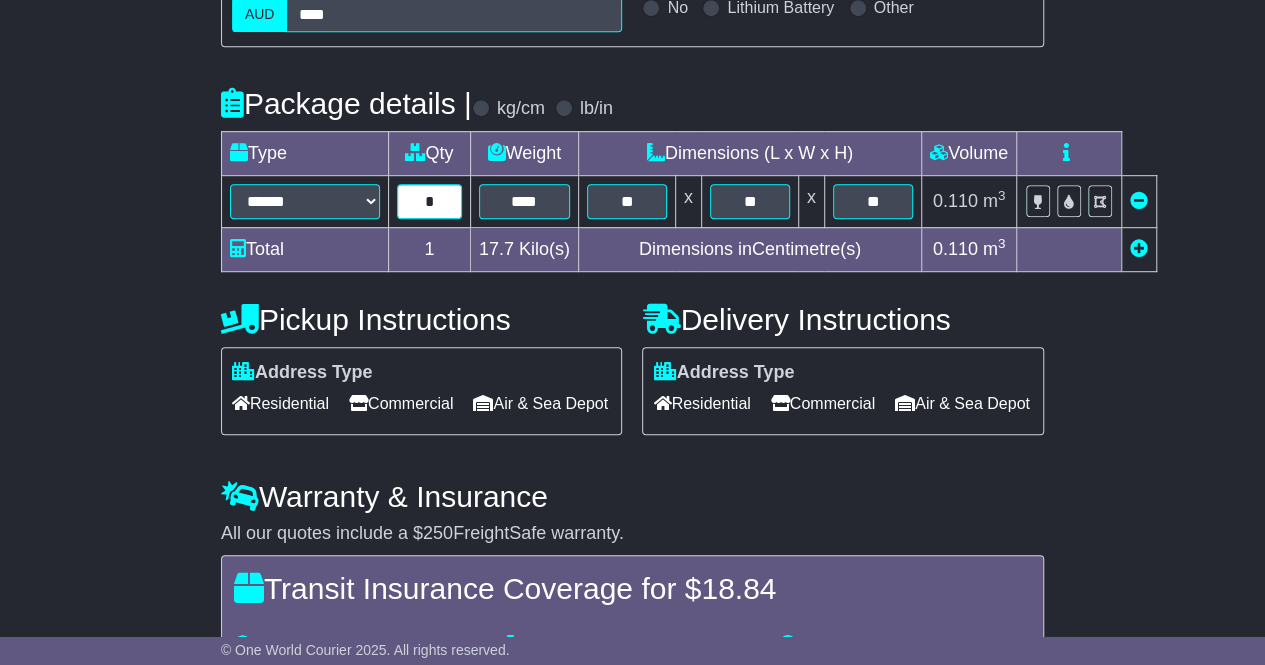 click on "*" at bounding box center [429, 201] 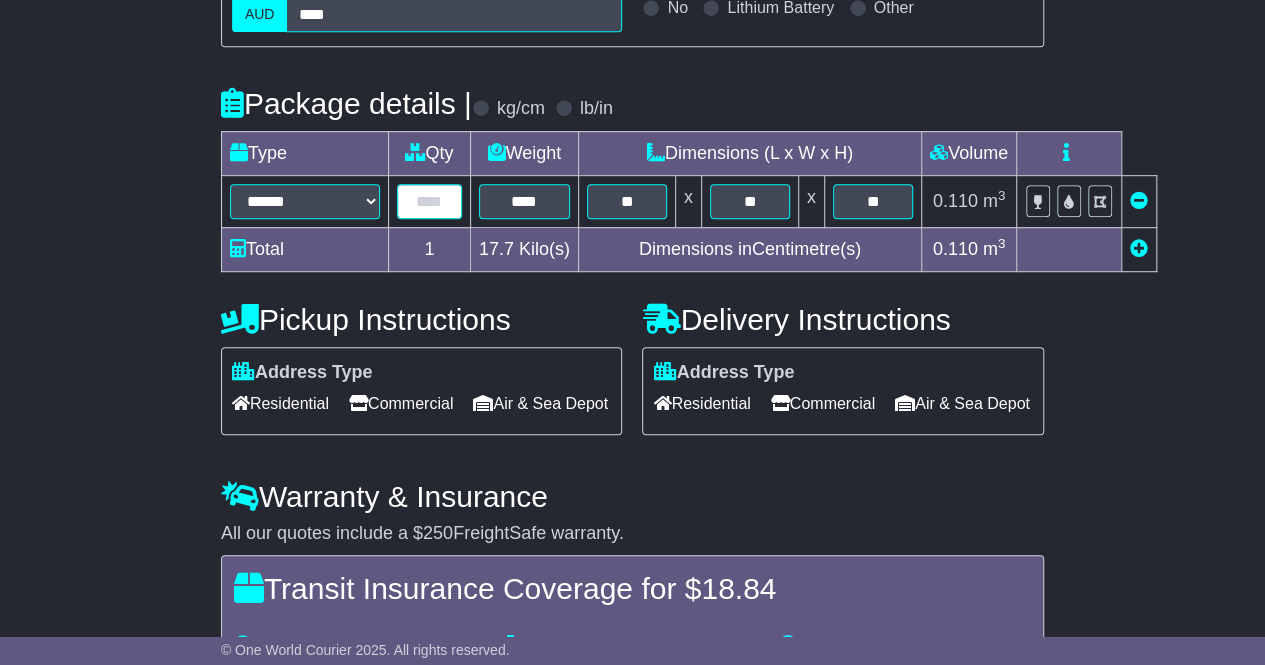 type on "*" 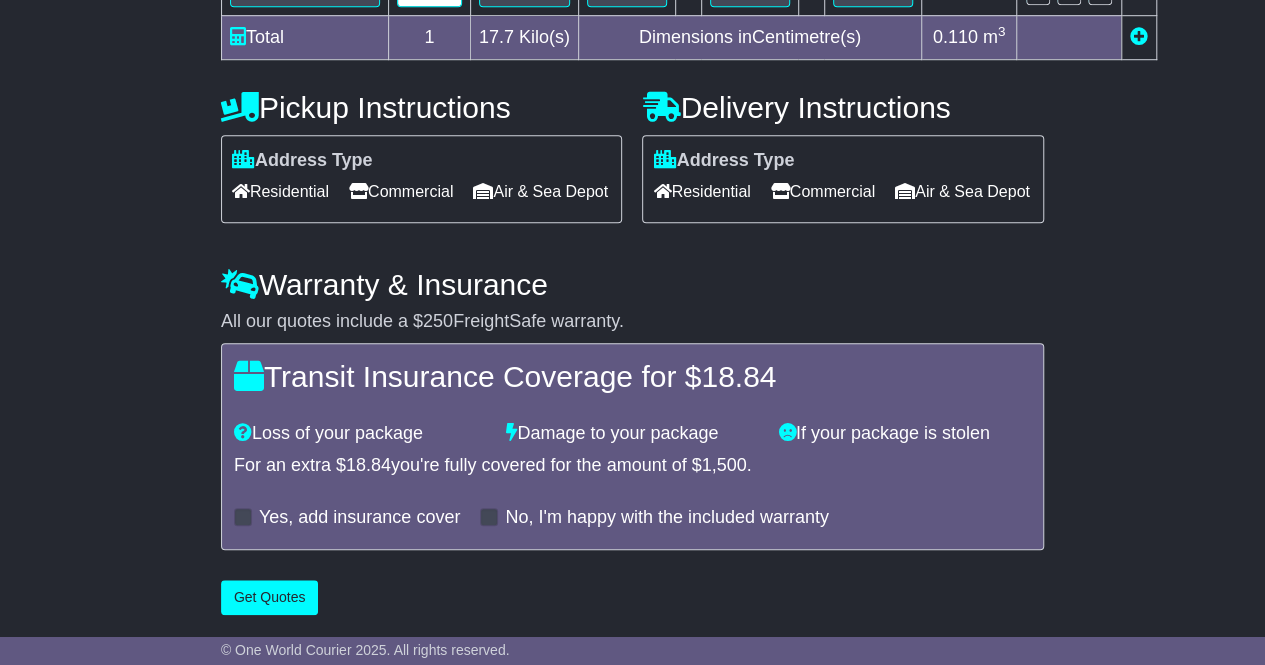 scroll, scrollTop: 737, scrollLeft: 0, axis: vertical 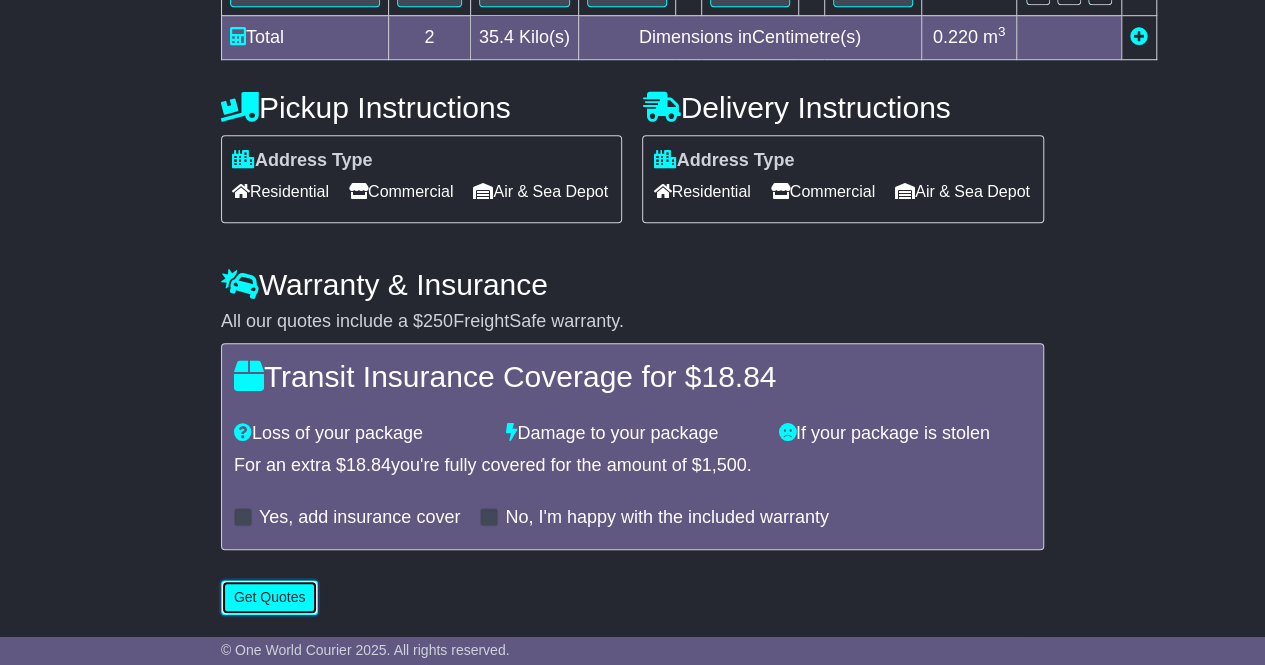 click on "Get Quotes" at bounding box center [270, 597] 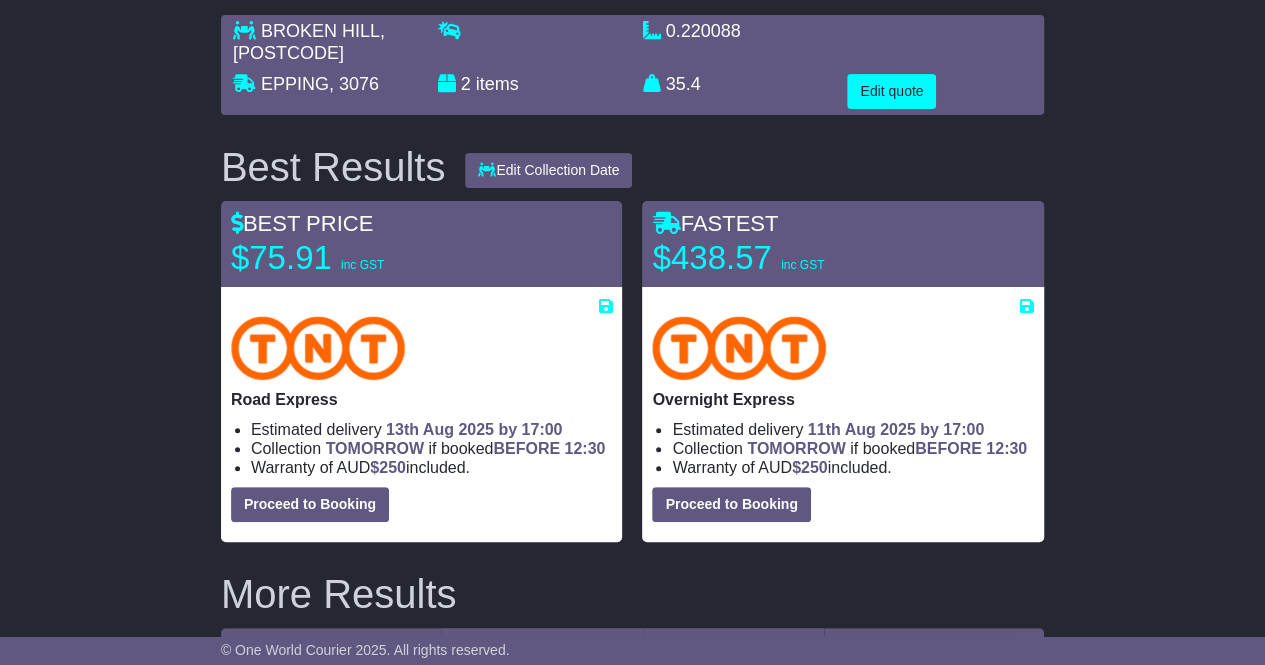 scroll, scrollTop: 148, scrollLeft: 0, axis: vertical 